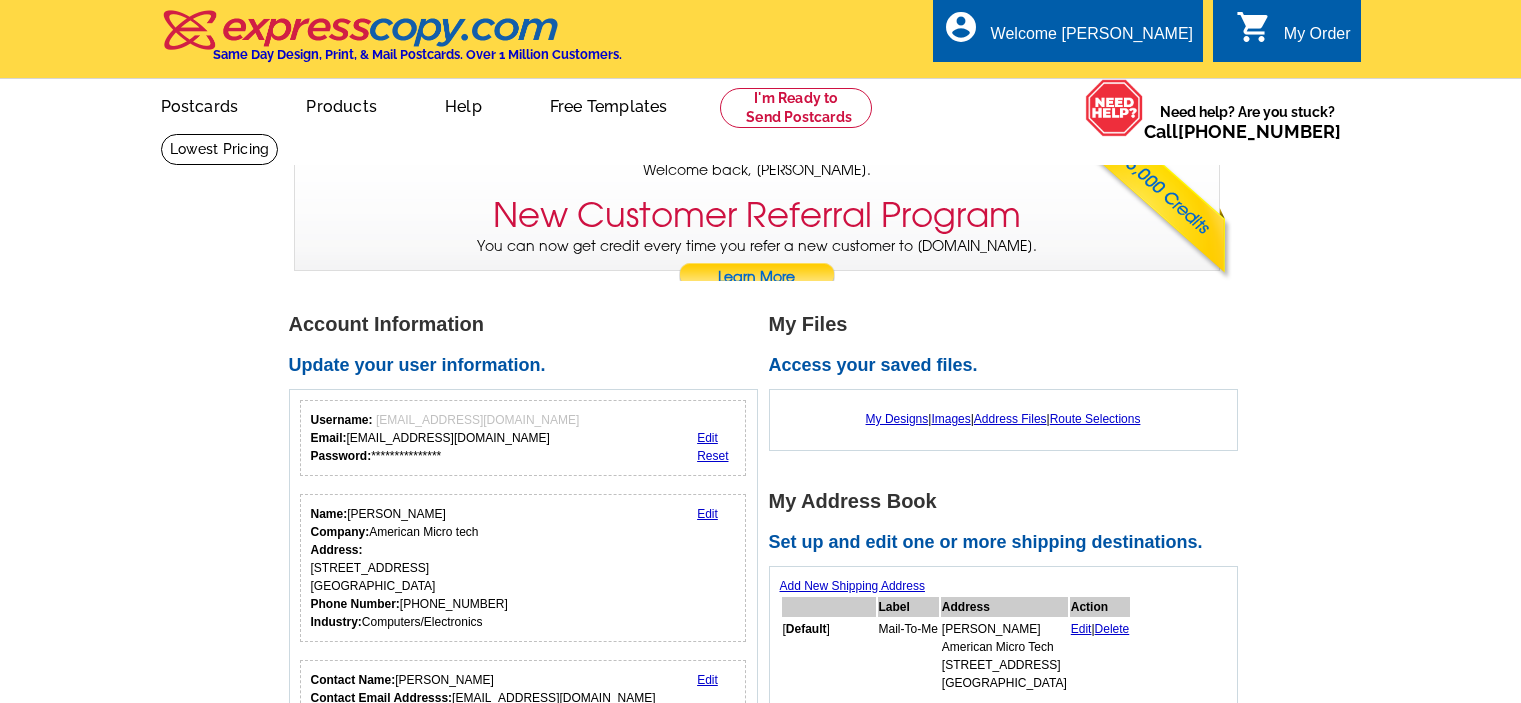 scroll, scrollTop: 0, scrollLeft: 0, axis: both 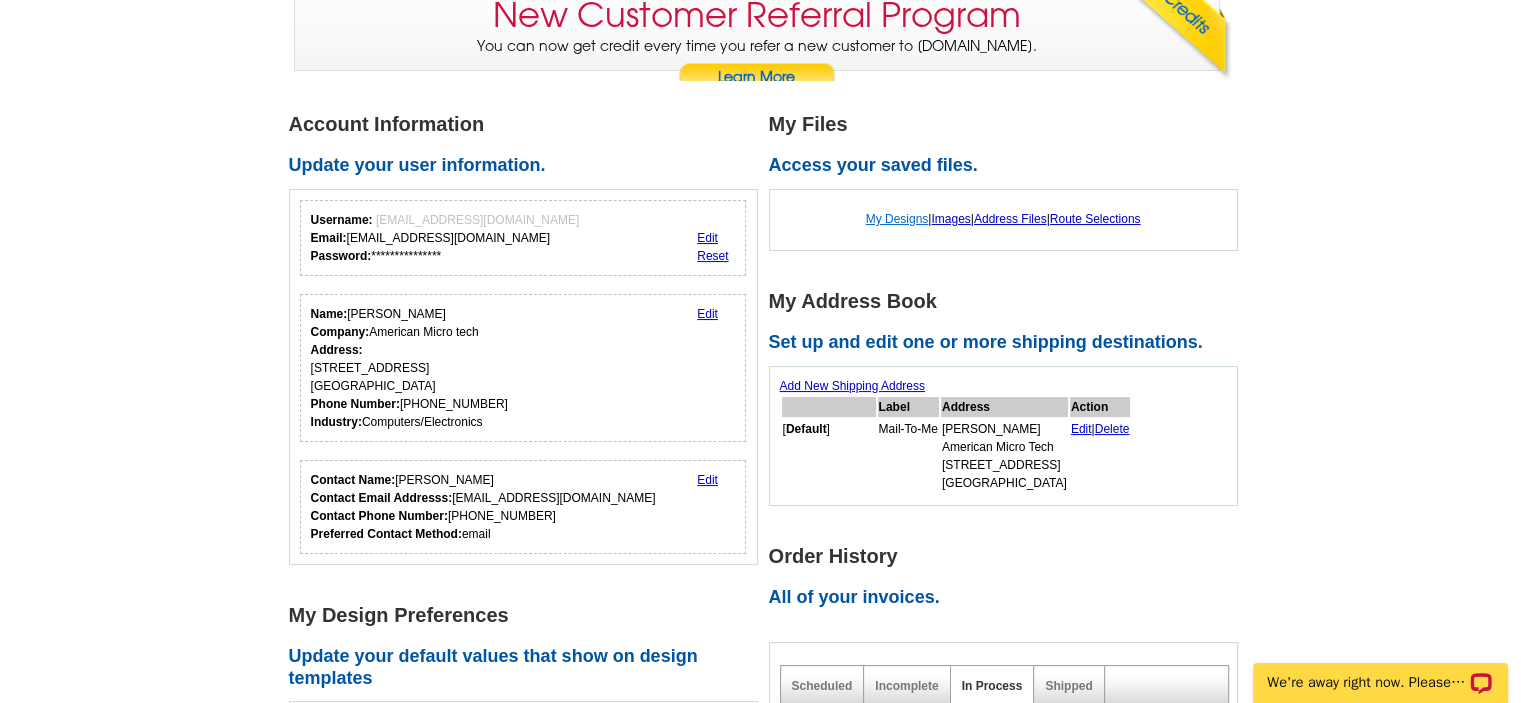 click on "My Designs" at bounding box center (897, 219) 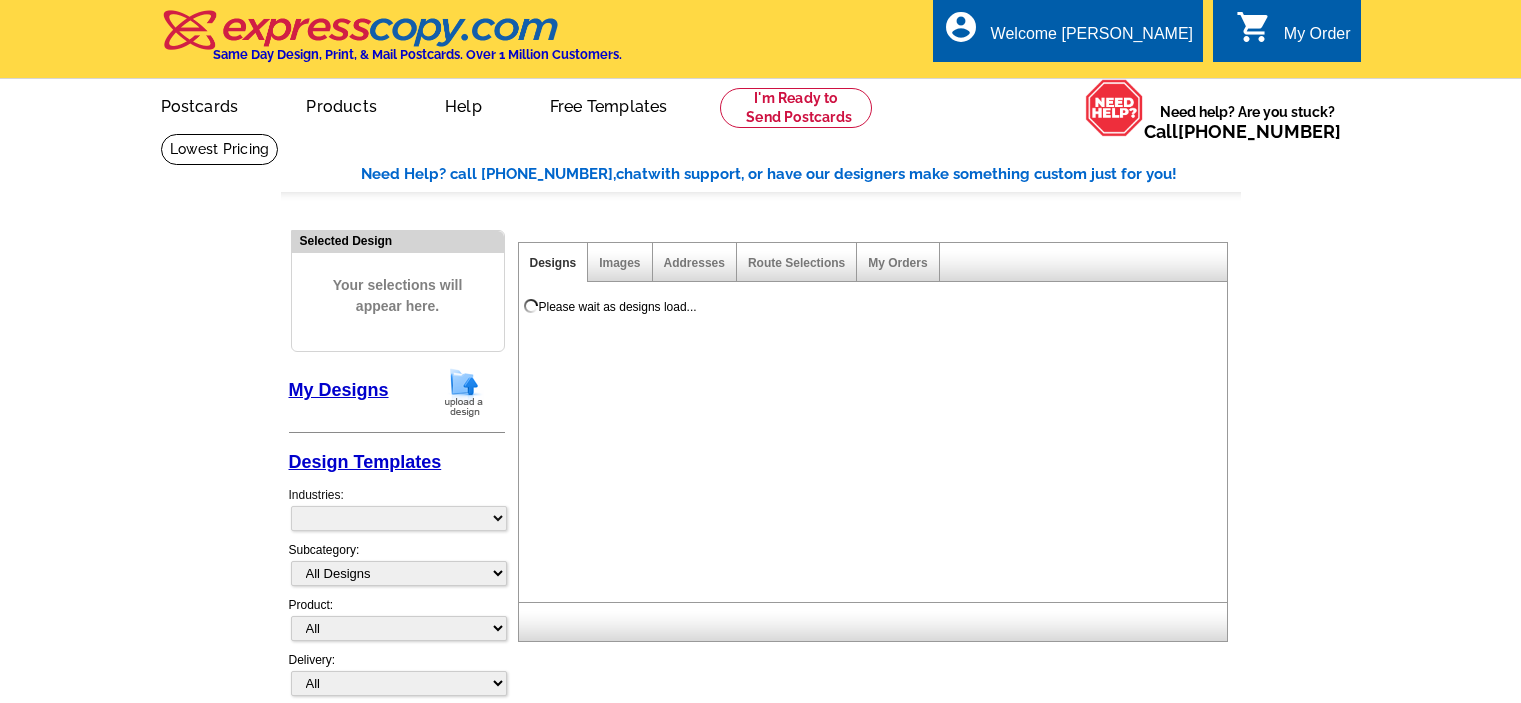 scroll, scrollTop: 0, scrollLeft: 0, axis: both 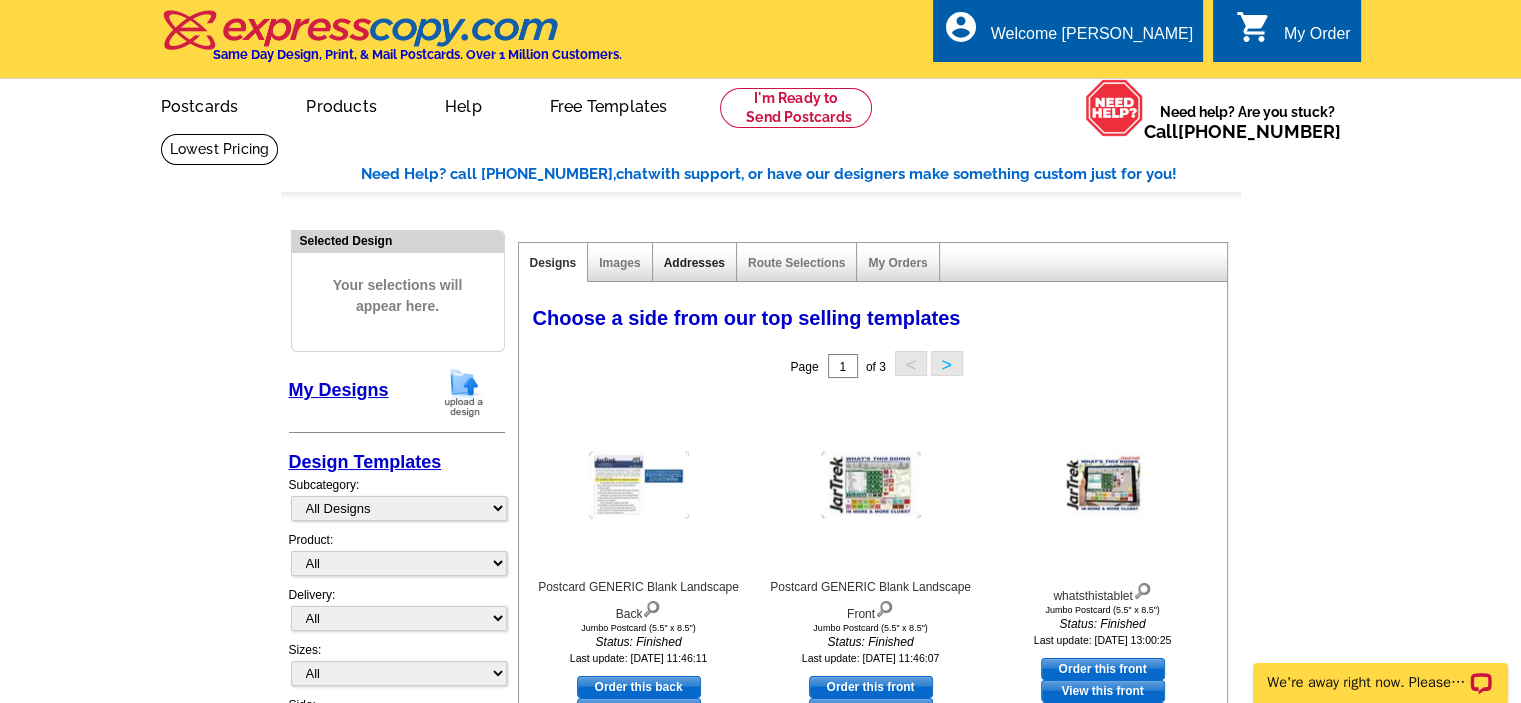 click on "Addresses" at bounding box center (694, 263) 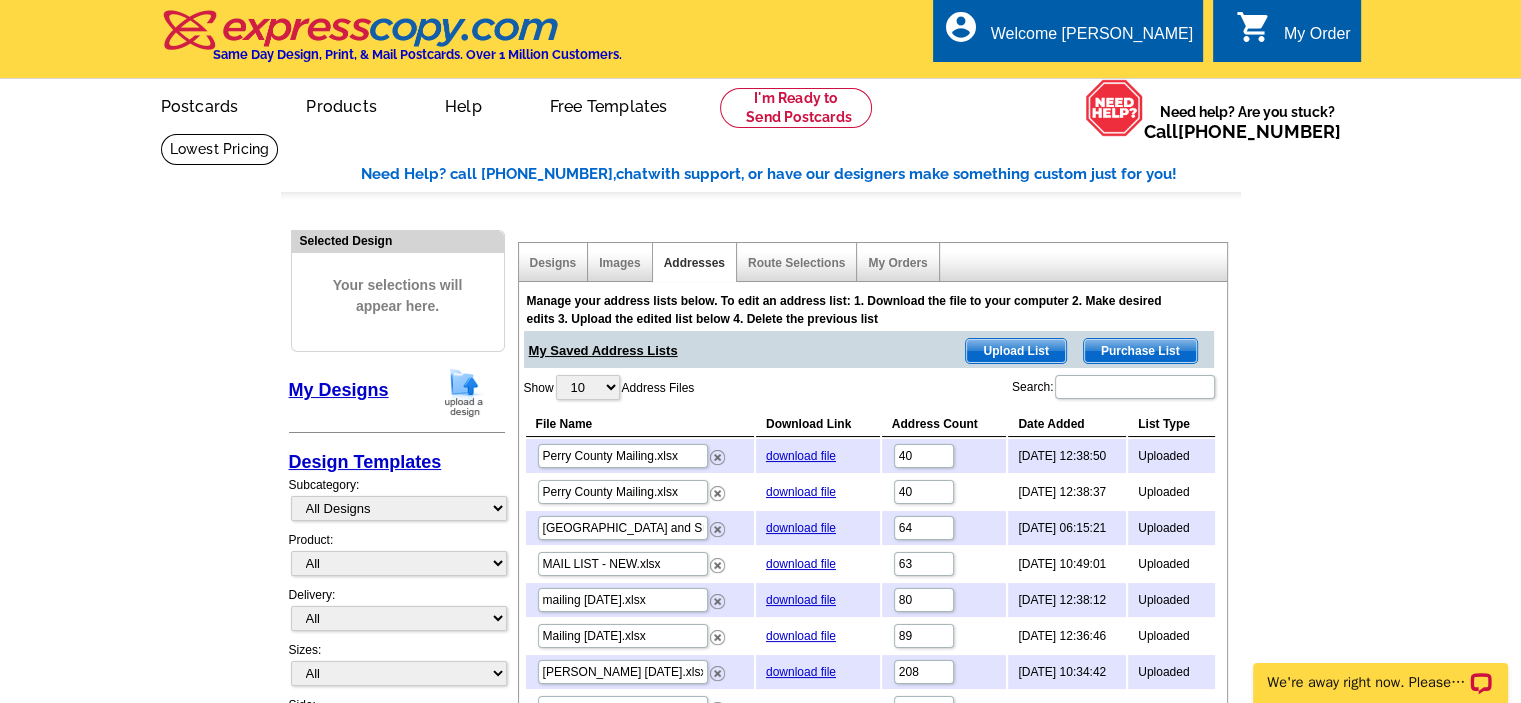 click on "Upload List" at bounding box center (1015, 351) 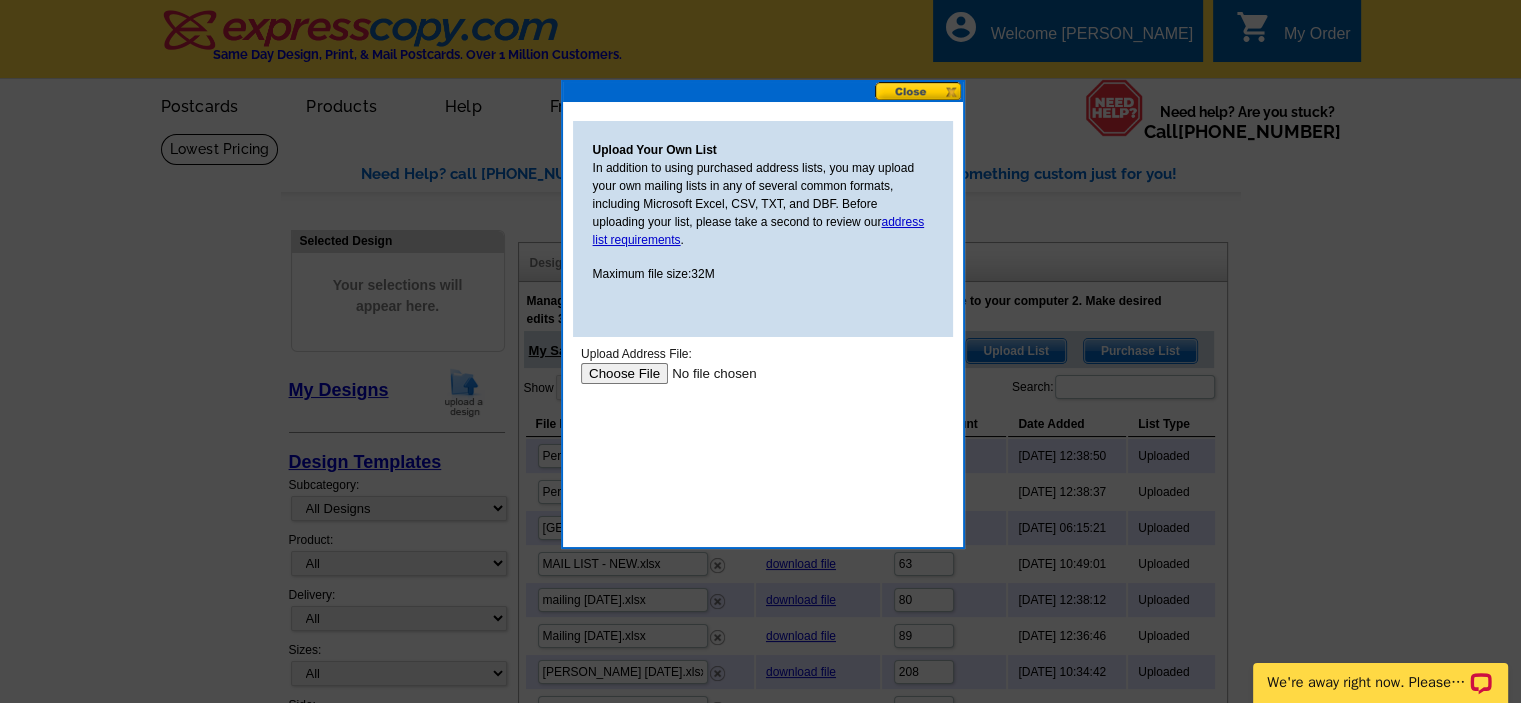 scroll, scrollTop: 0, scrollLeft: 0, axis: both 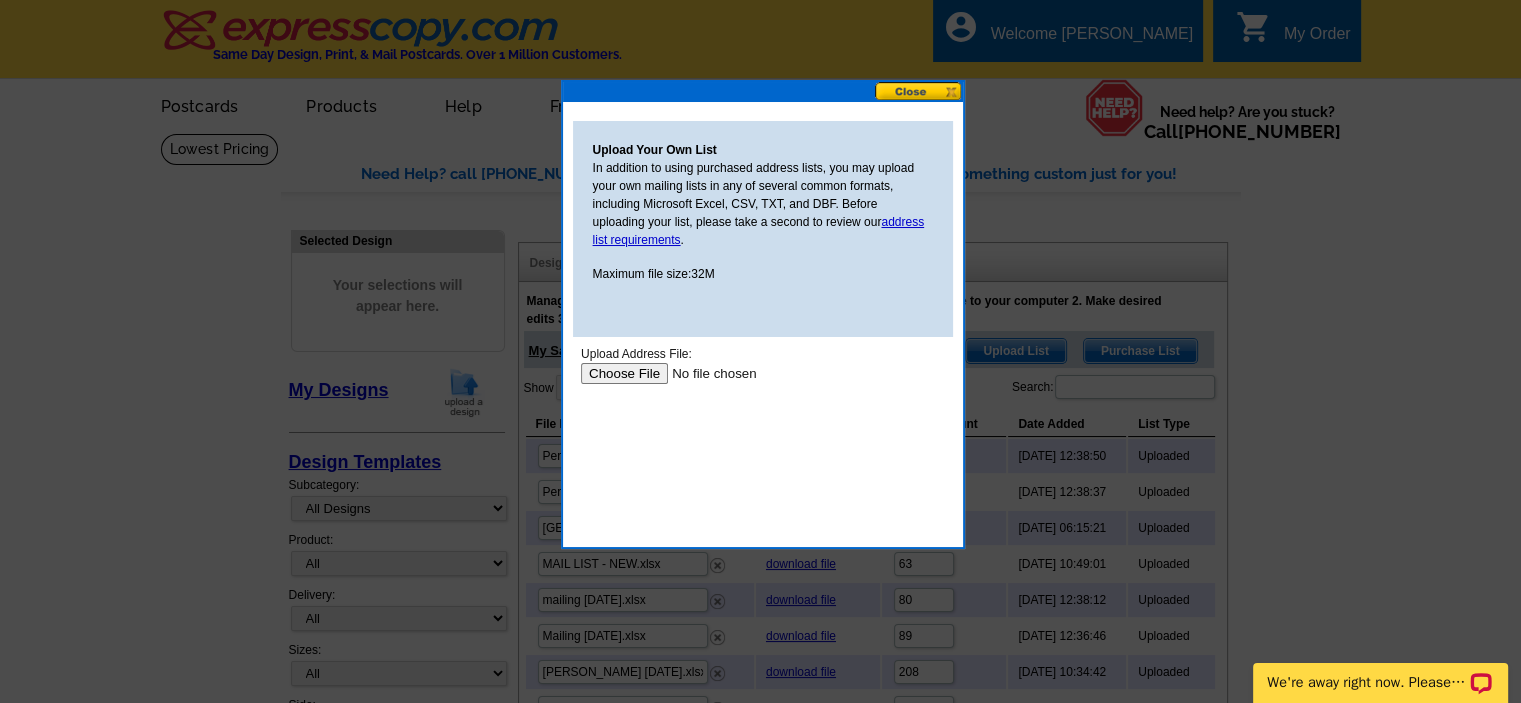 click at bounding box center (706, 373) 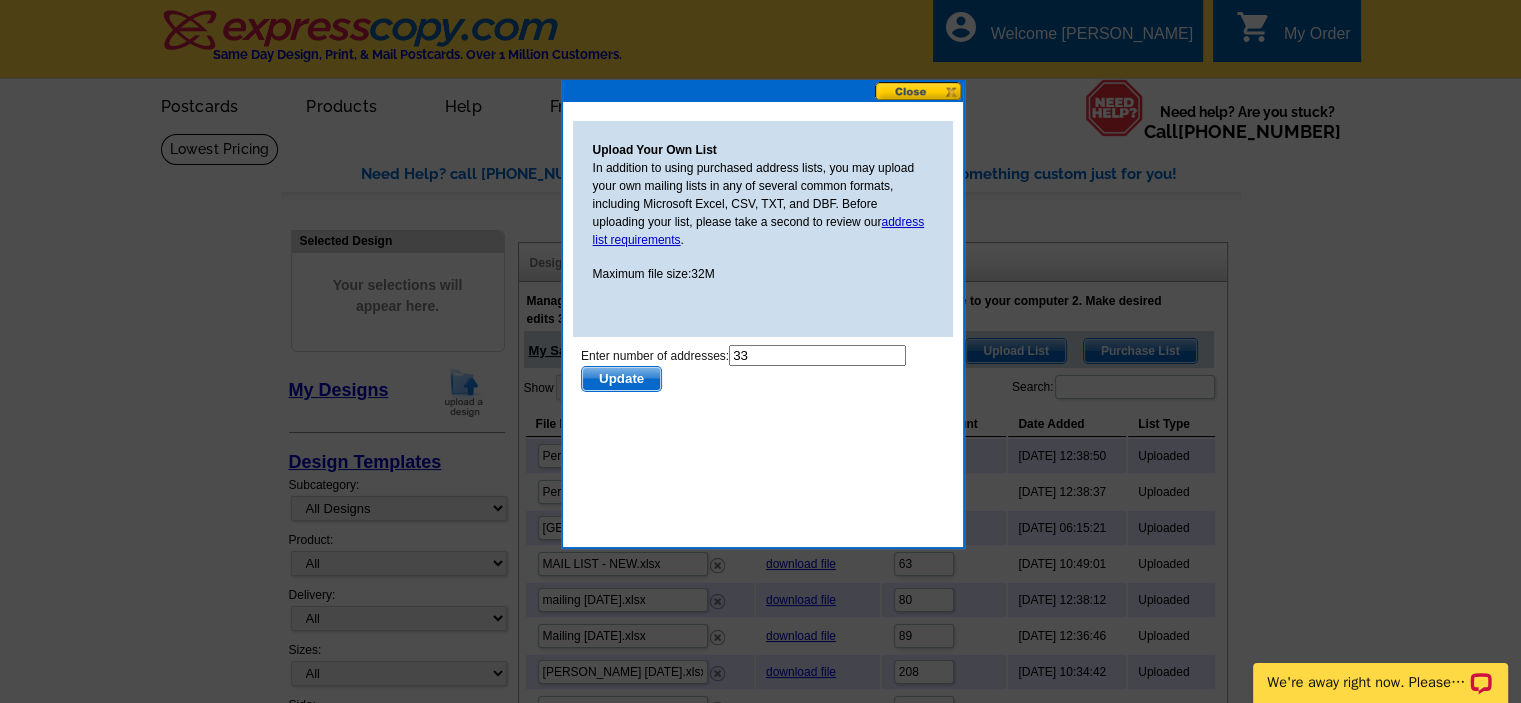 scroll, scrollTop: 0, scrollLeft: 0, axis: both 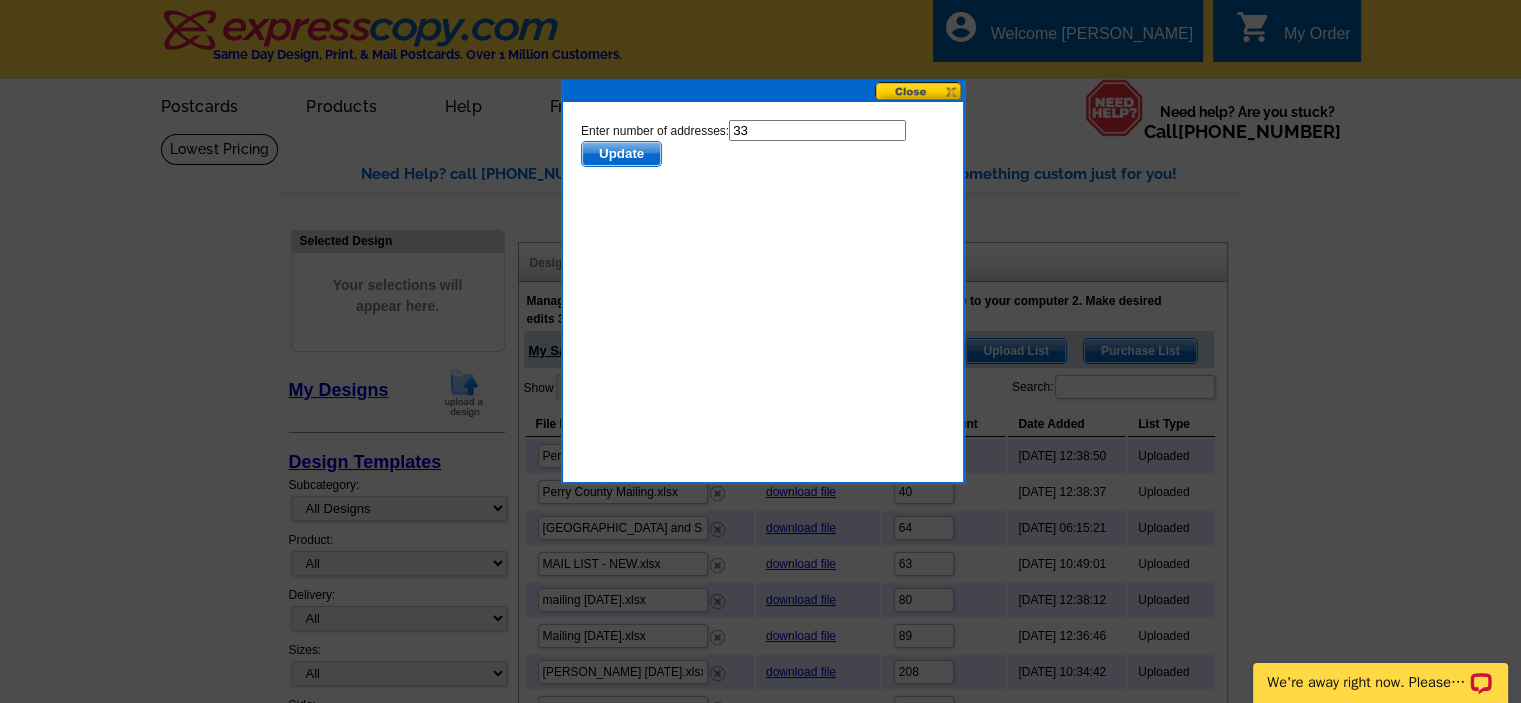click on "Update" at bounding box center (620, 154) 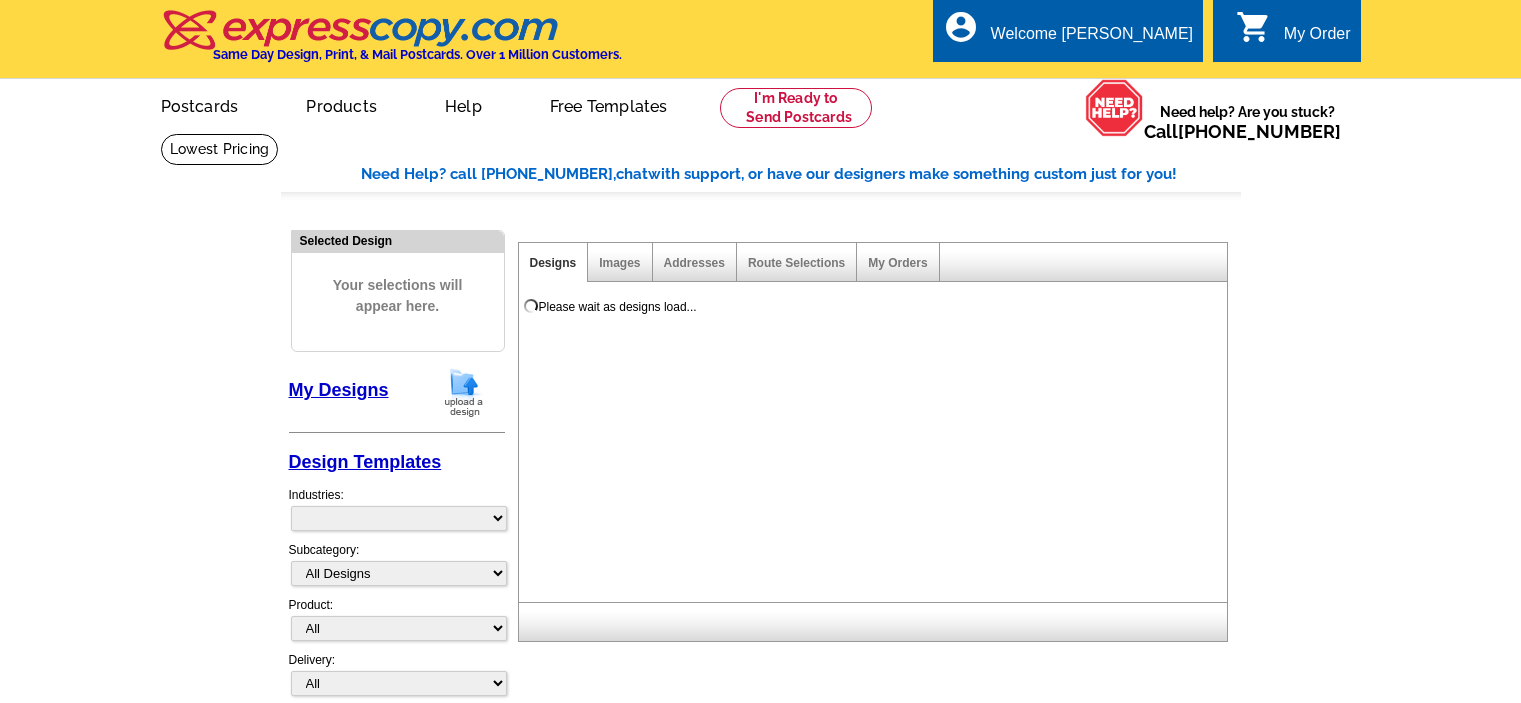 scroll, scrollTop: 0, scrollLeft: 0, axis: both 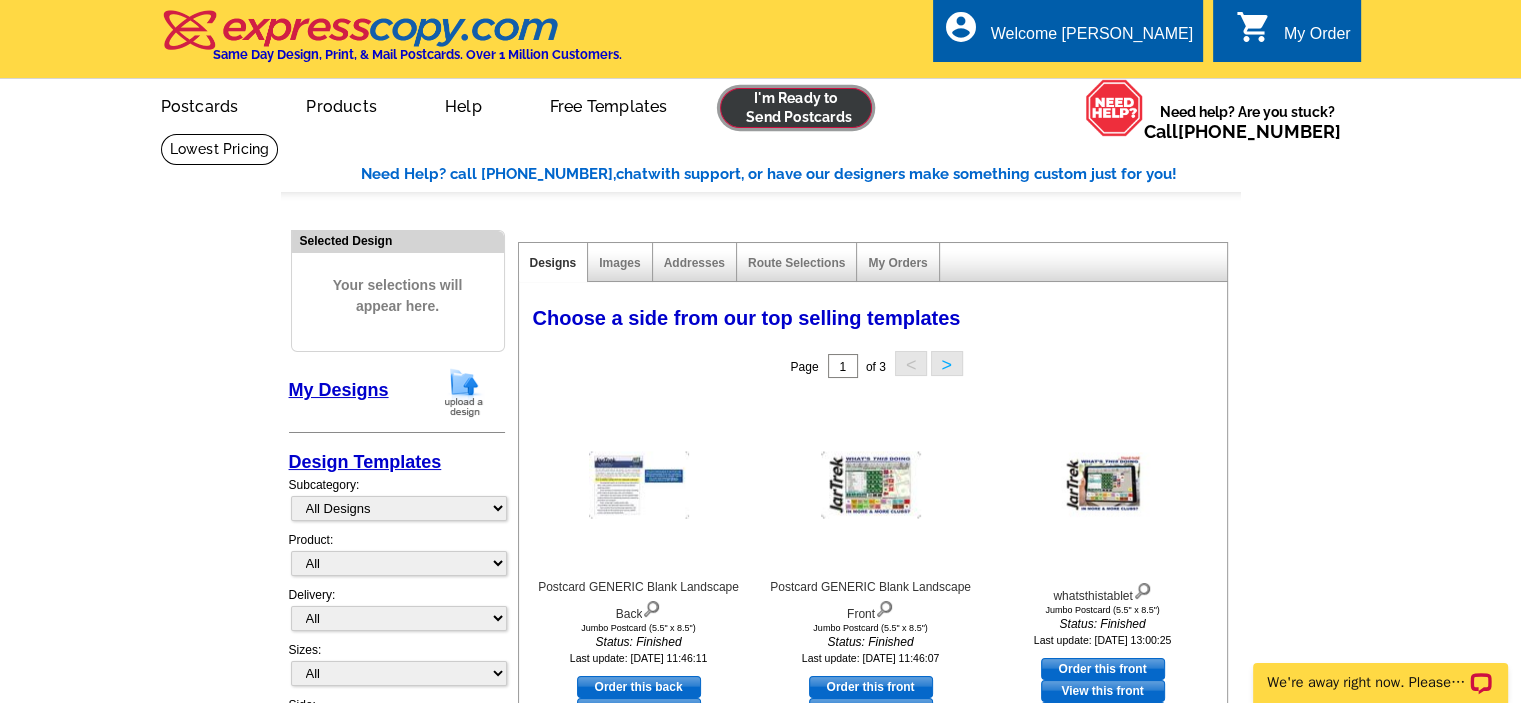 click at bounding box center (796, 108) 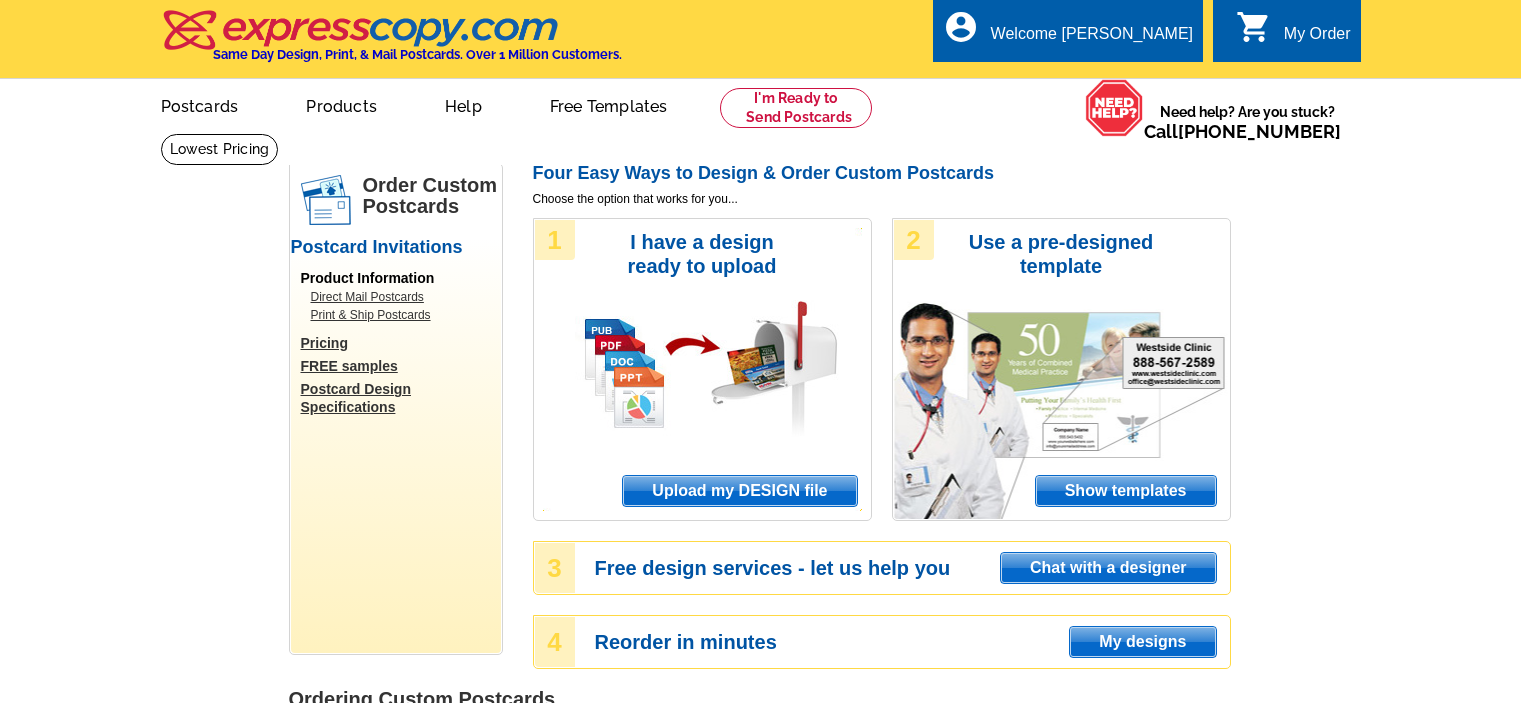 scroll, scrollTop: 0, scrollLeft: 0, axis: both 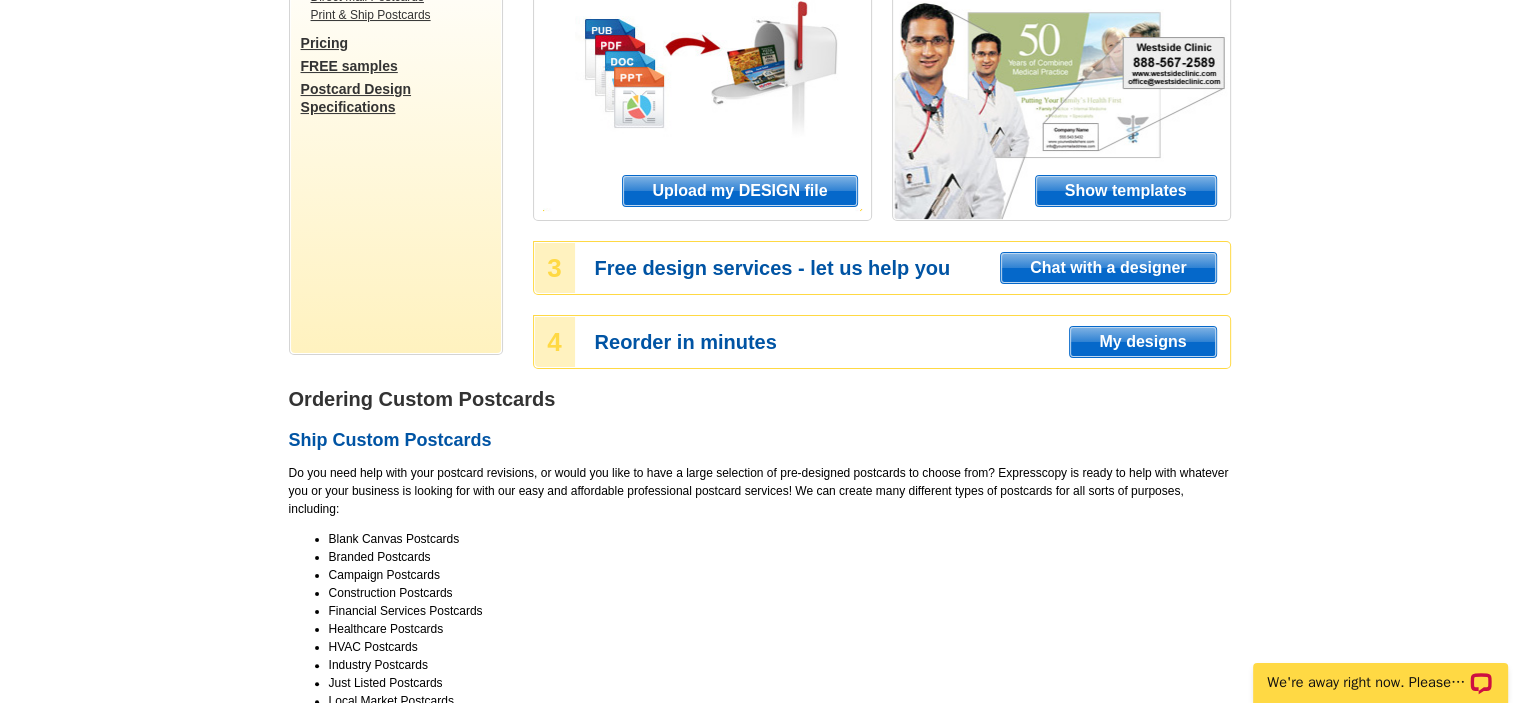 click on "My designs" at bounding box center (1142, 342) 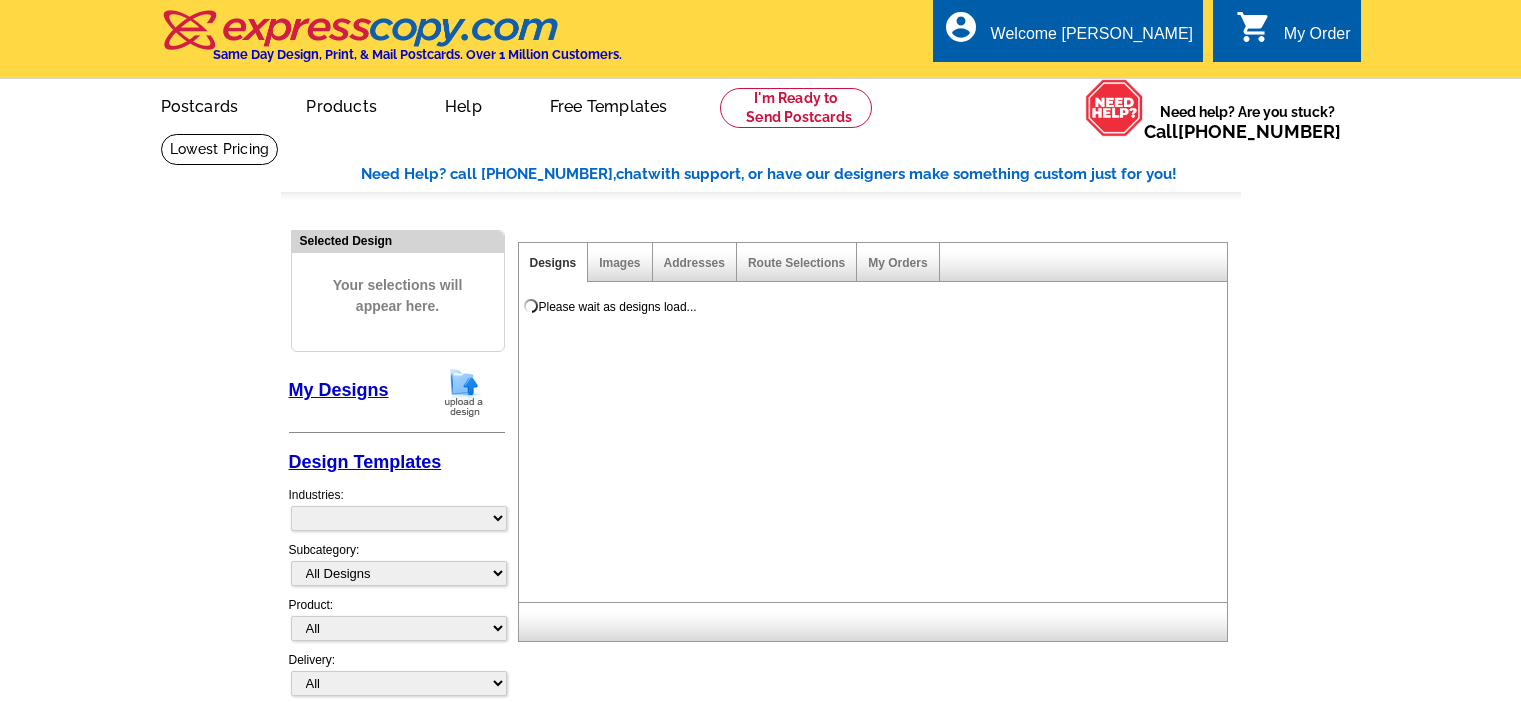 scroll, scrollTop: 0, scrollLeft: 0, axis: both 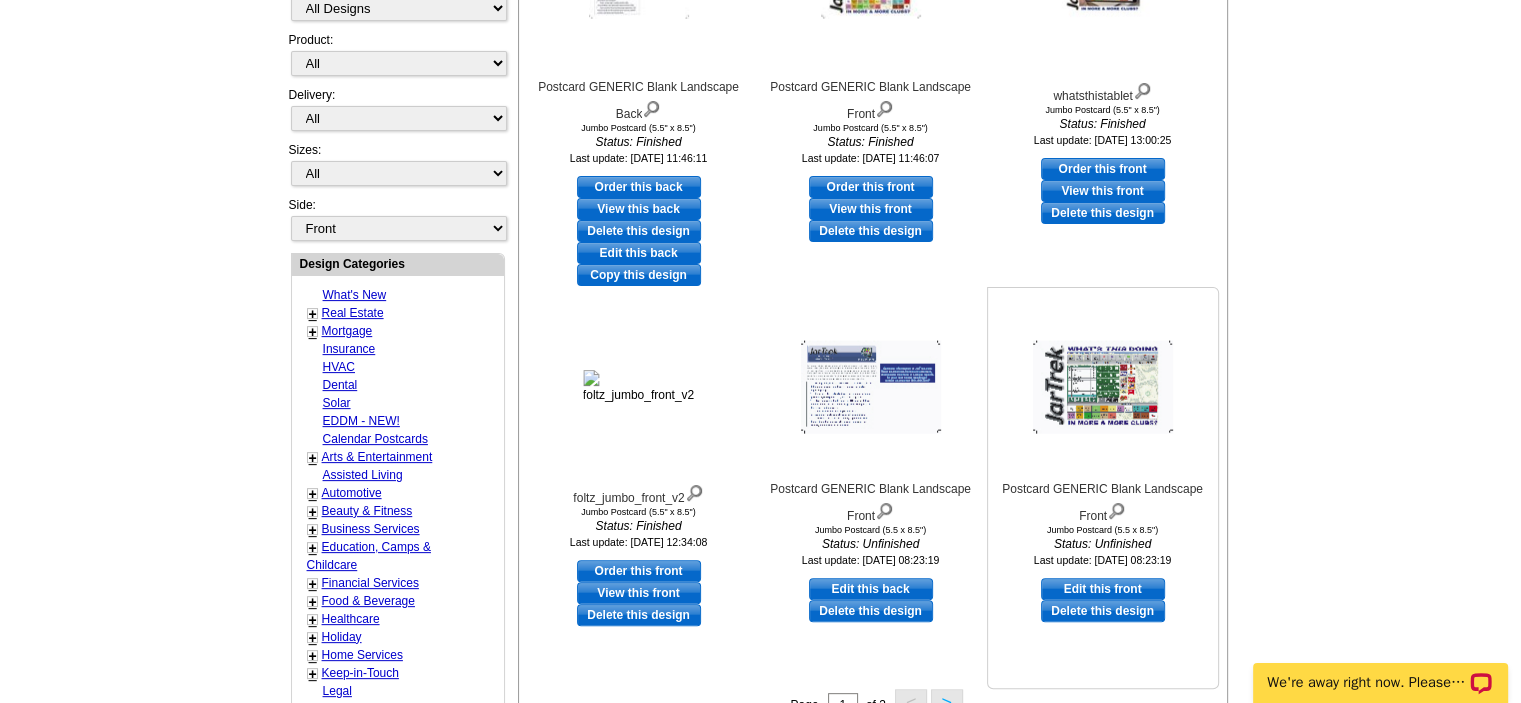 click at bounding box center [1116, 509] 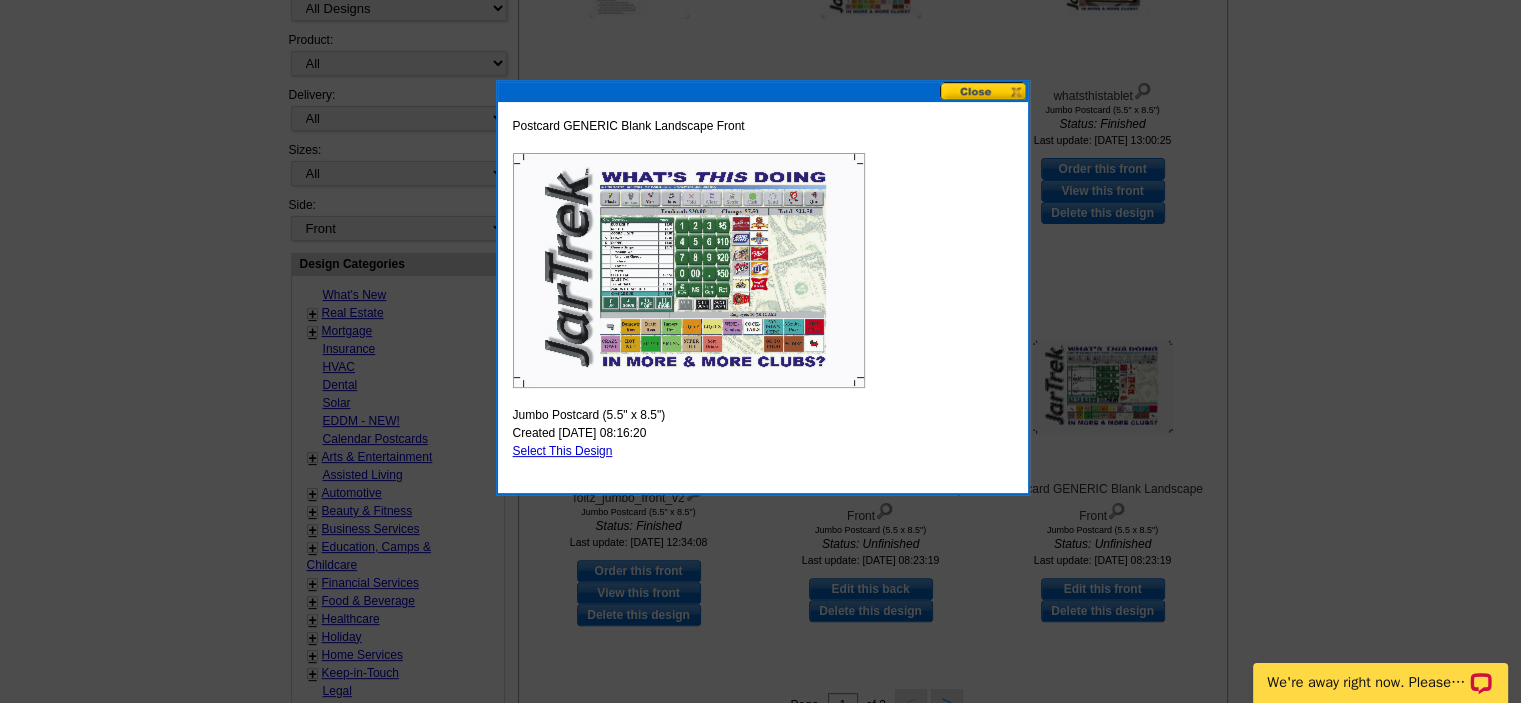 click on "Select This Design" at bounding box center (563, 451) 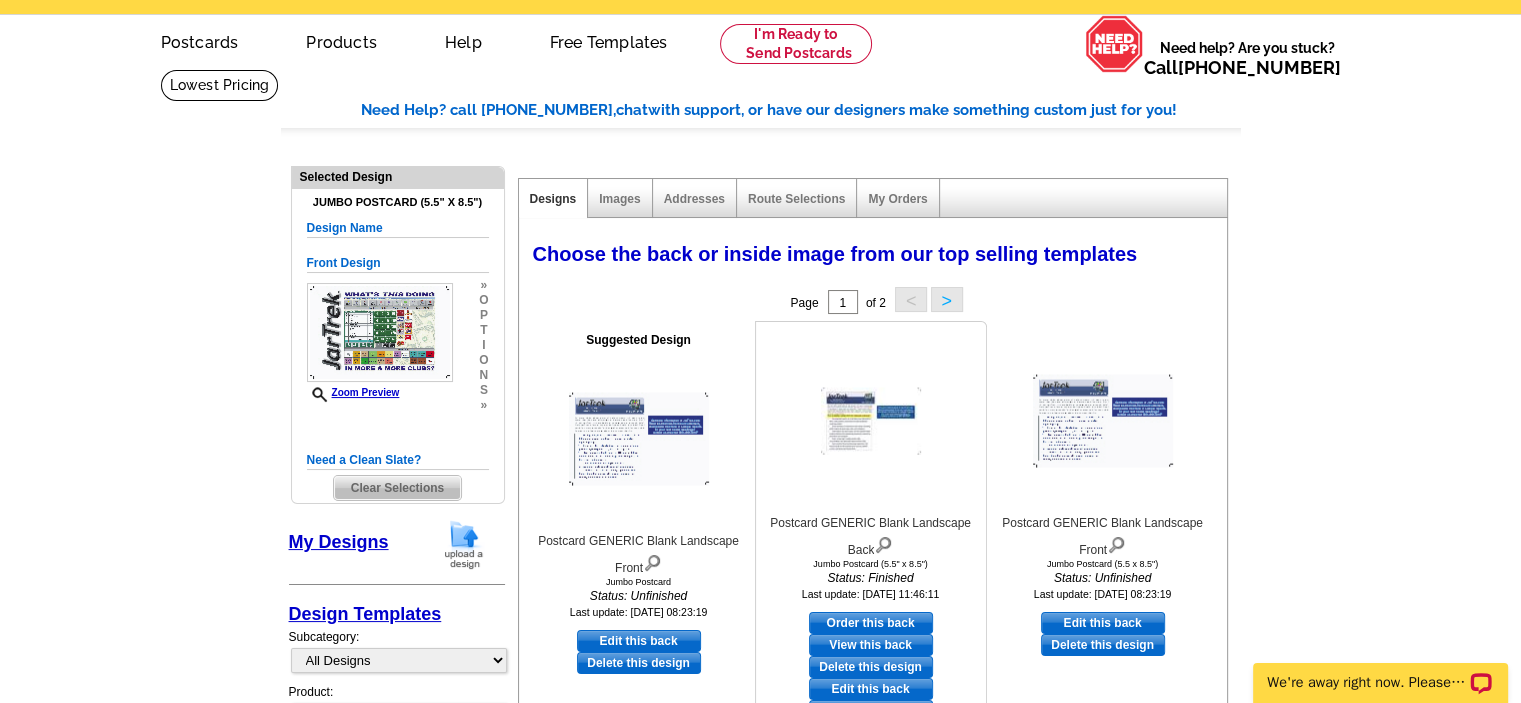 scroll, scrollTop: 100, scrollLeft: 0, axis: vertical 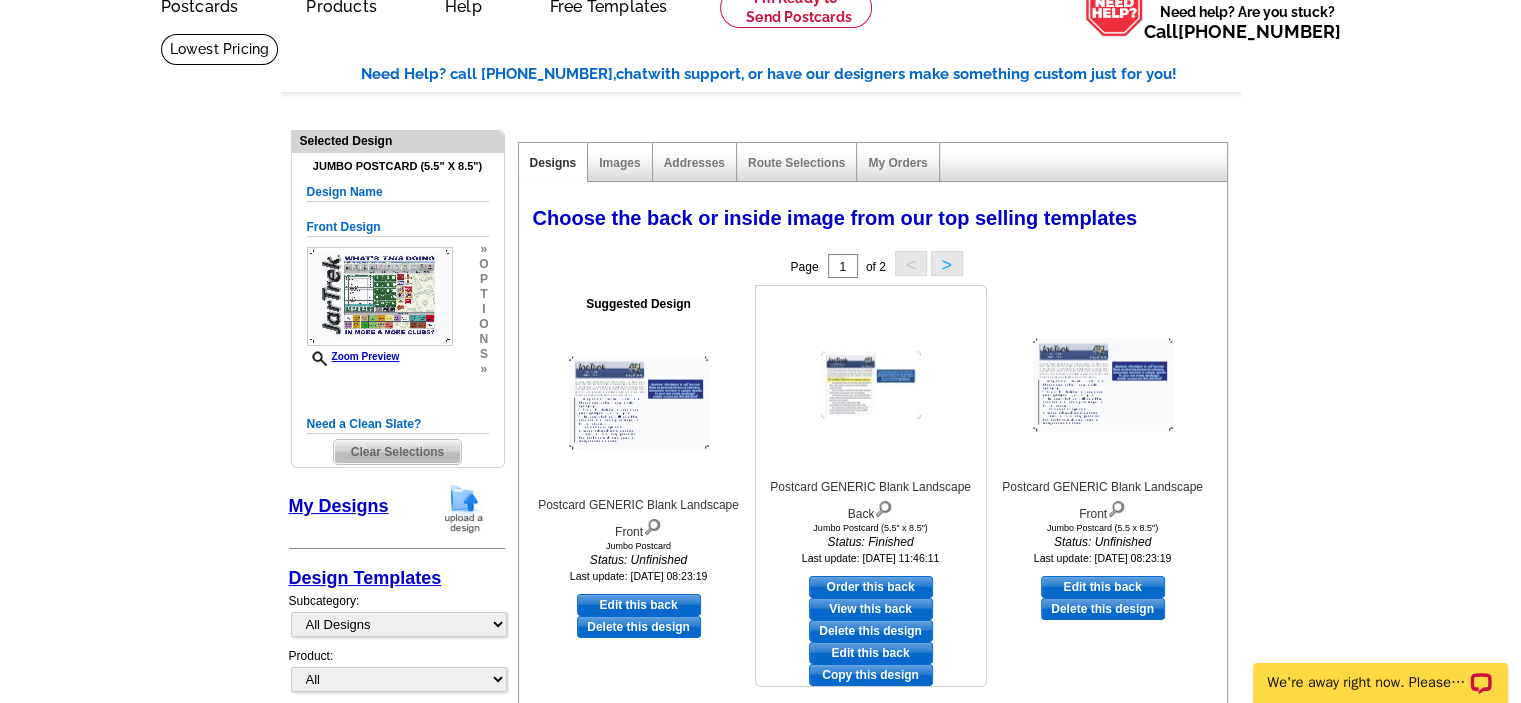 click at bounding box center [883, 507] 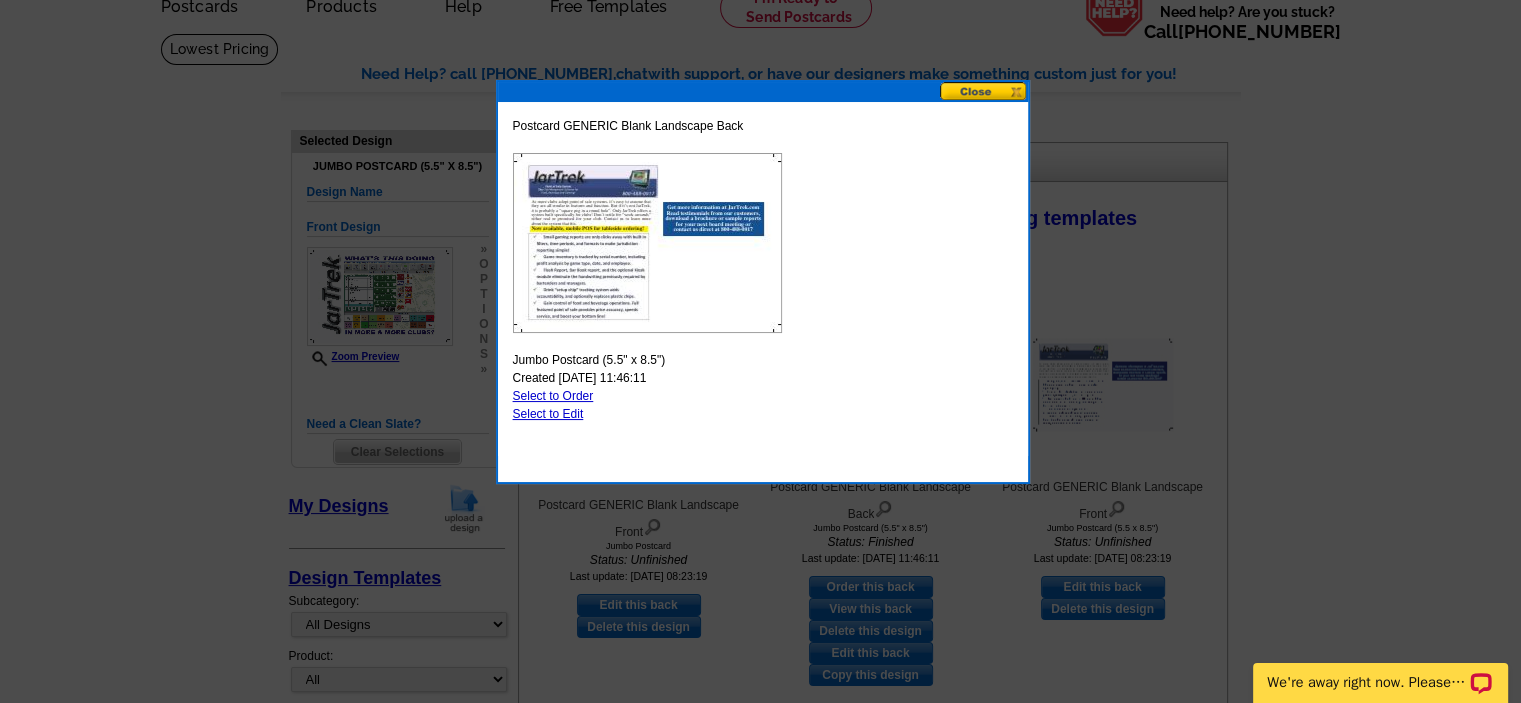 click on "Select to Order" at bounding box center [553, 396] 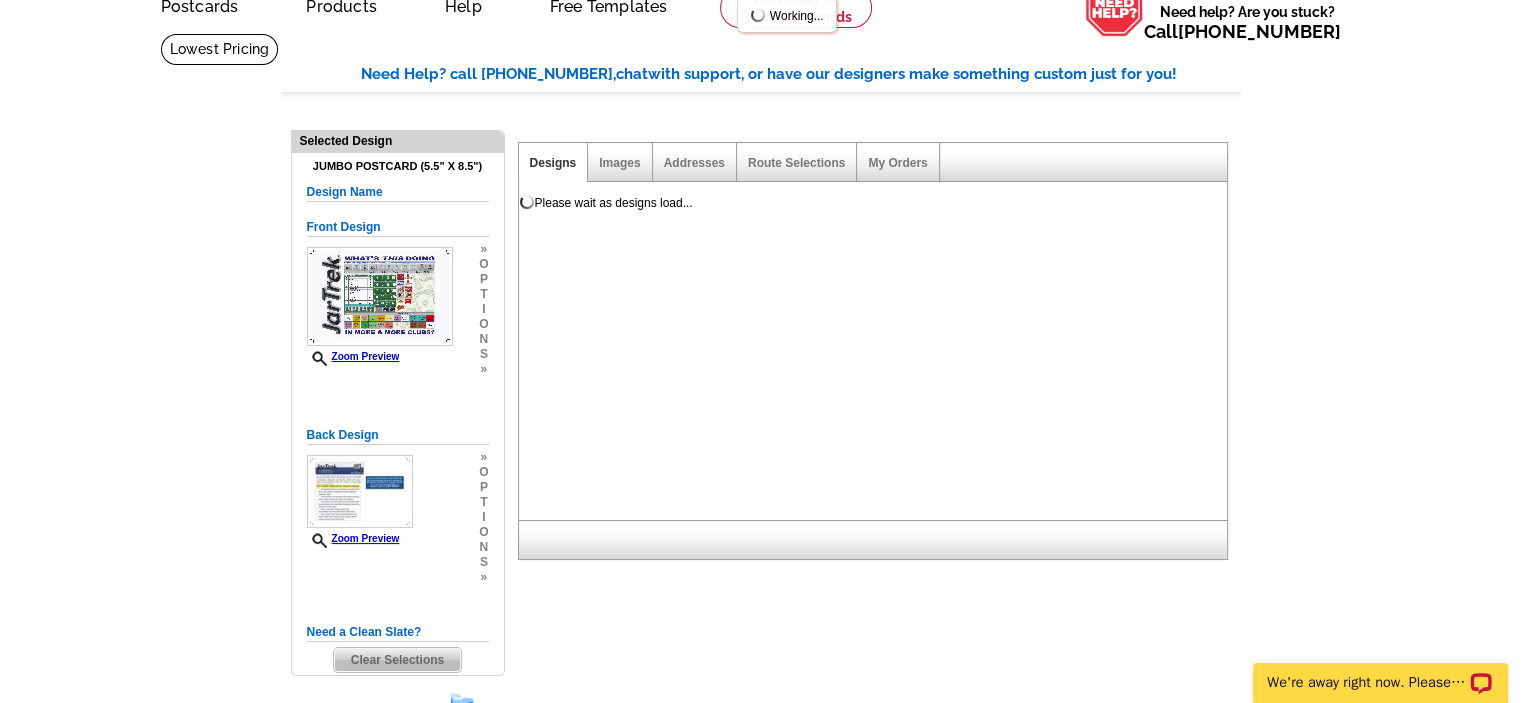 scroll, scrollTop: 0, scrollLeft: 0, axis: both 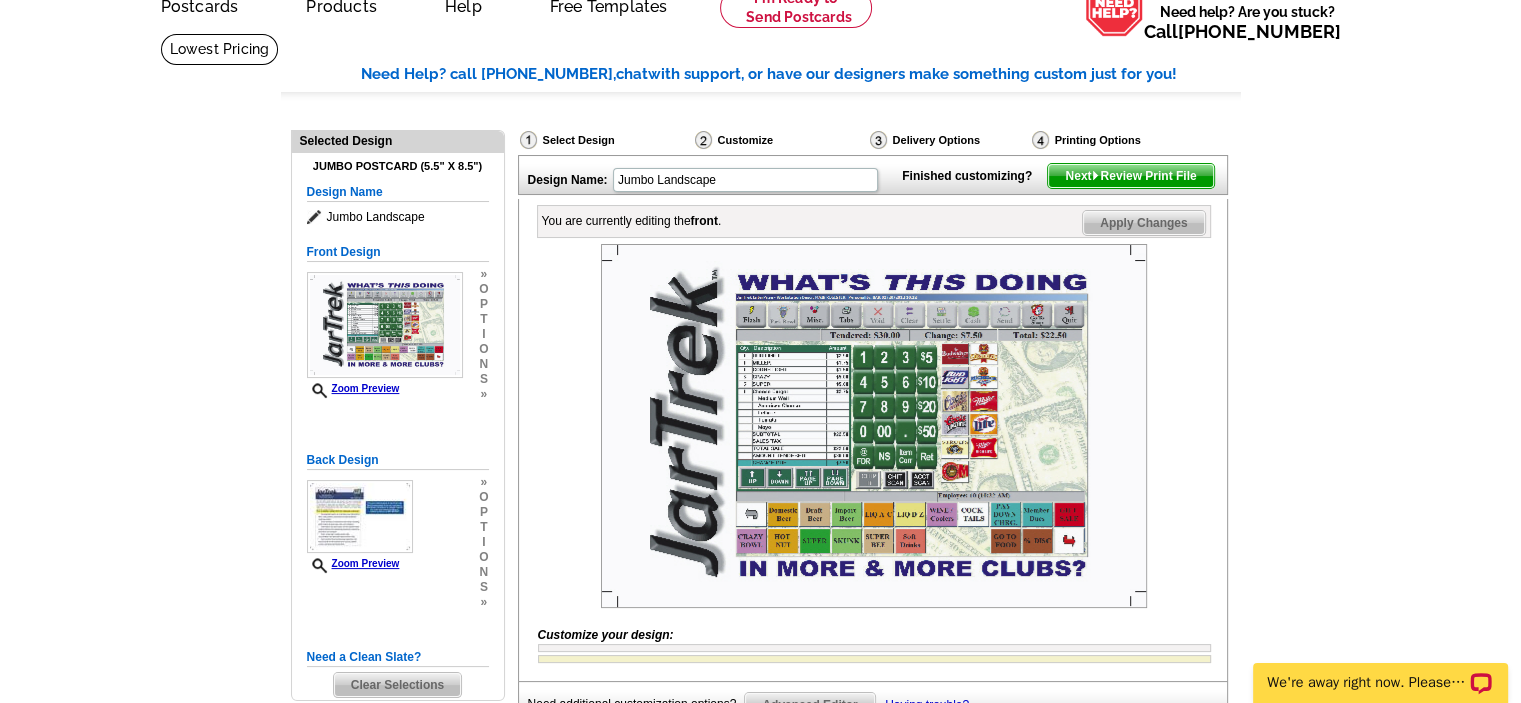 click on "Next   Review Print File" at bounding box center [1130, 176] 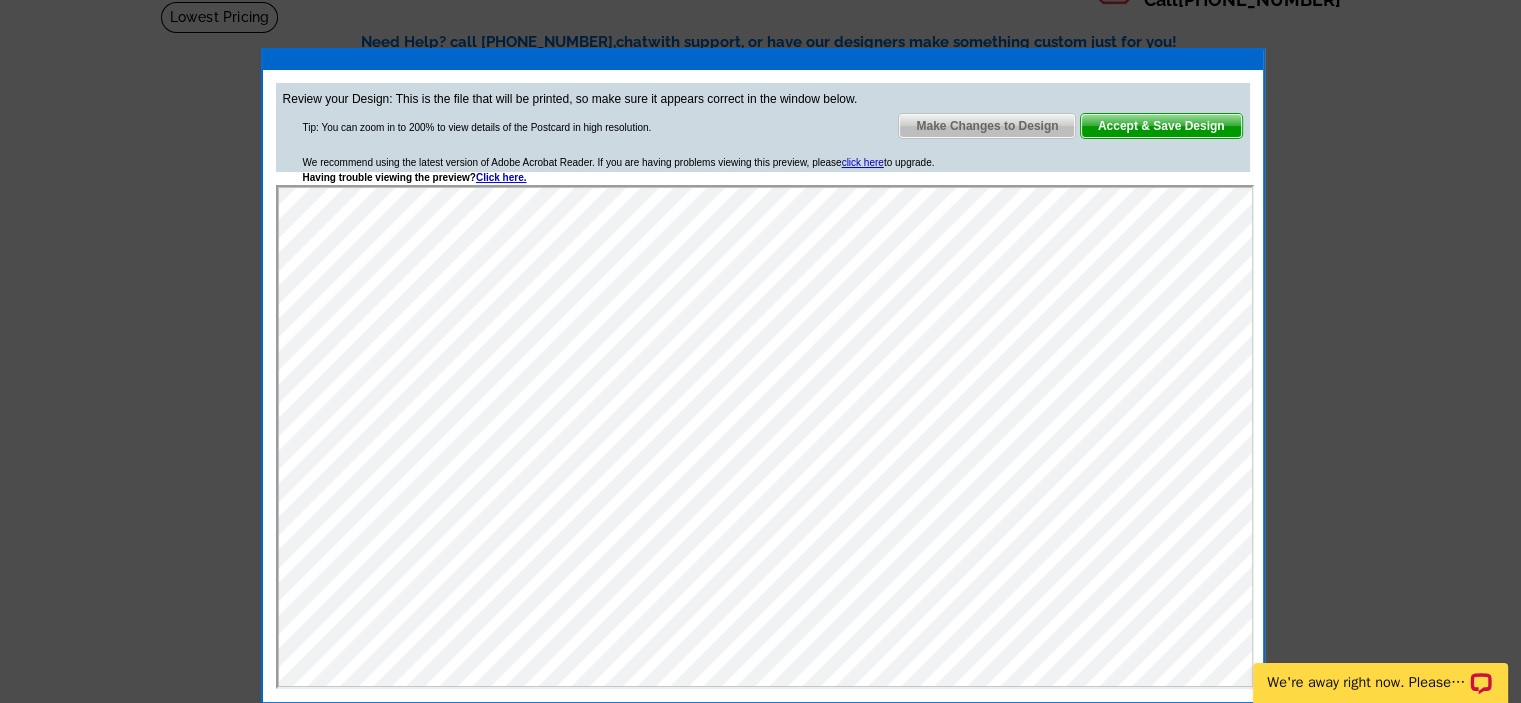 scroll, scrollTop: 100, scrollLeft: 0, axis: vertical 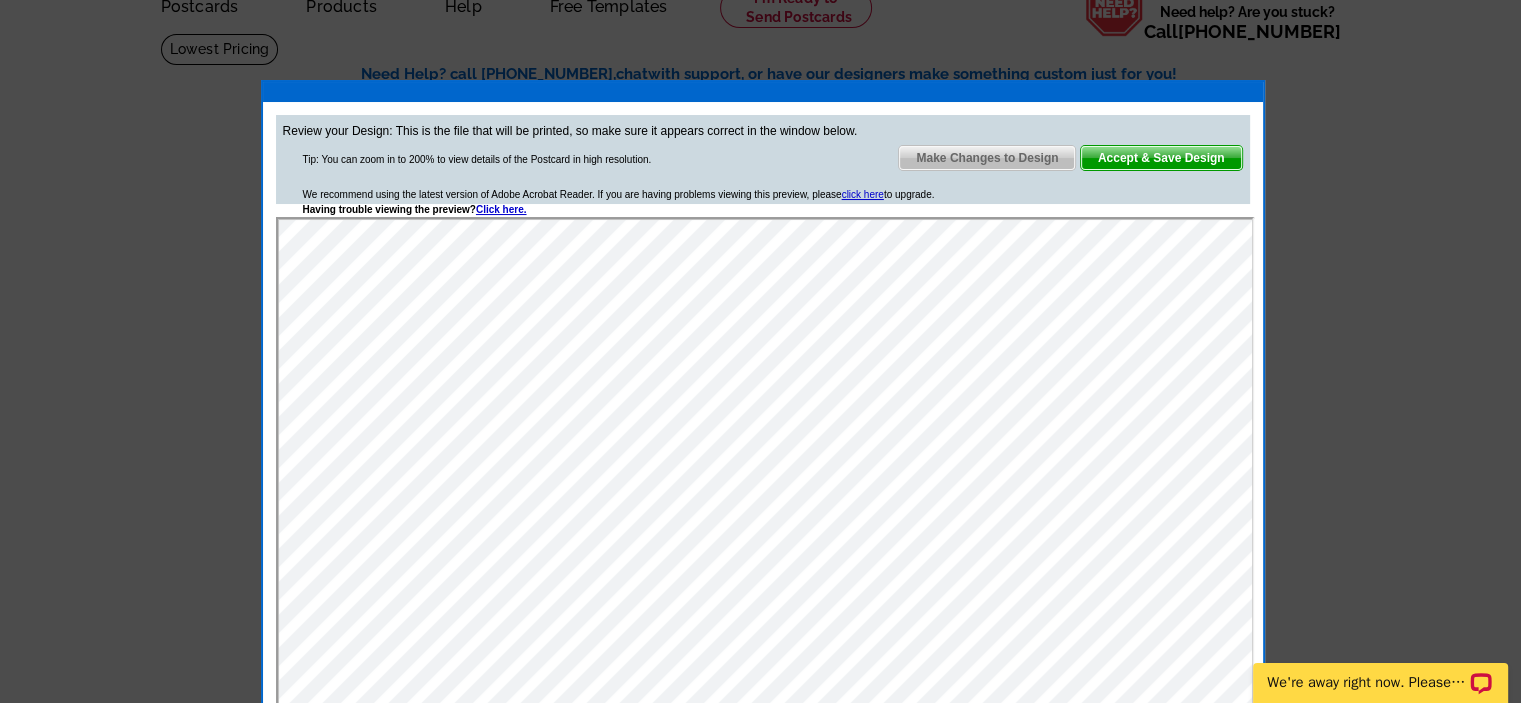 click on "Accept & Save Design" at bounding box center (1161, 158) 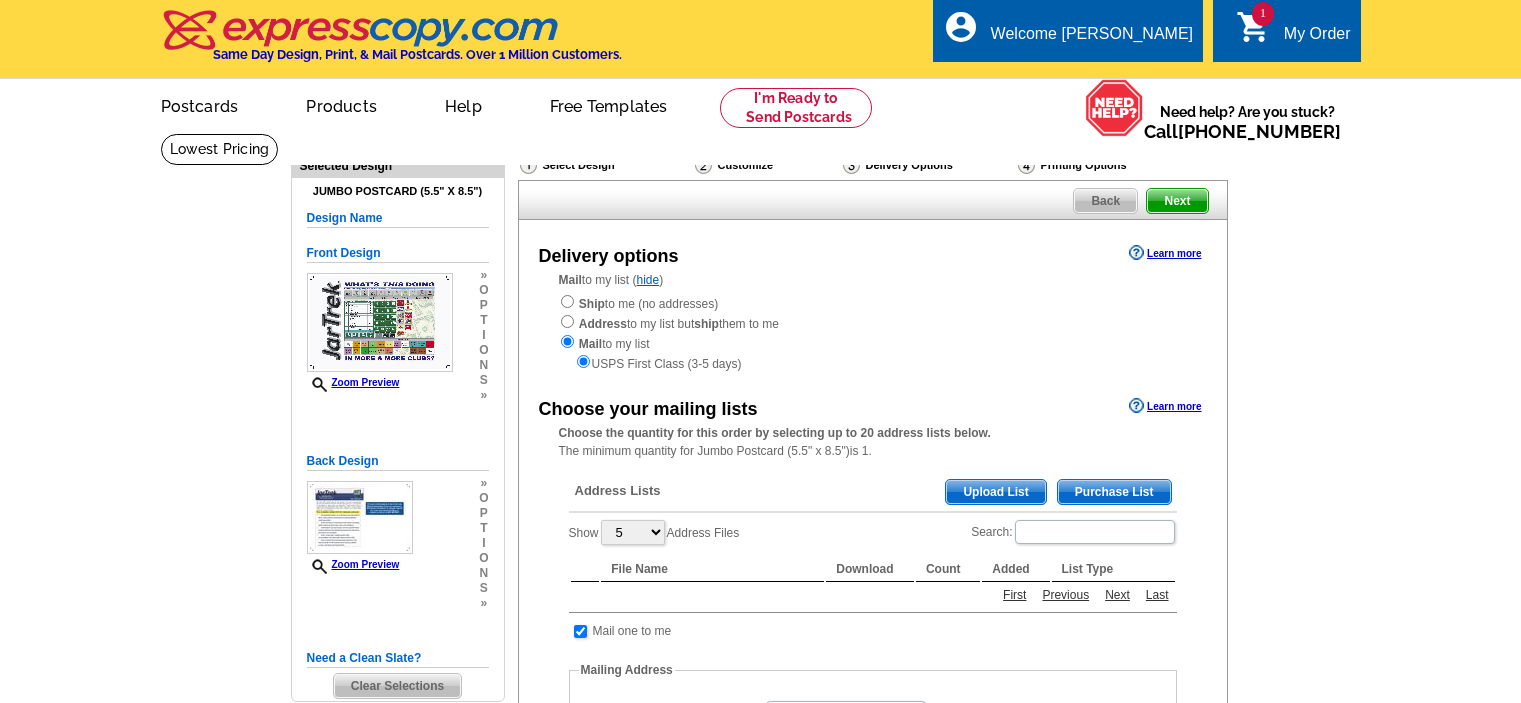 scroll, scrollTop: 0, scrollLeft: 0, axis: both 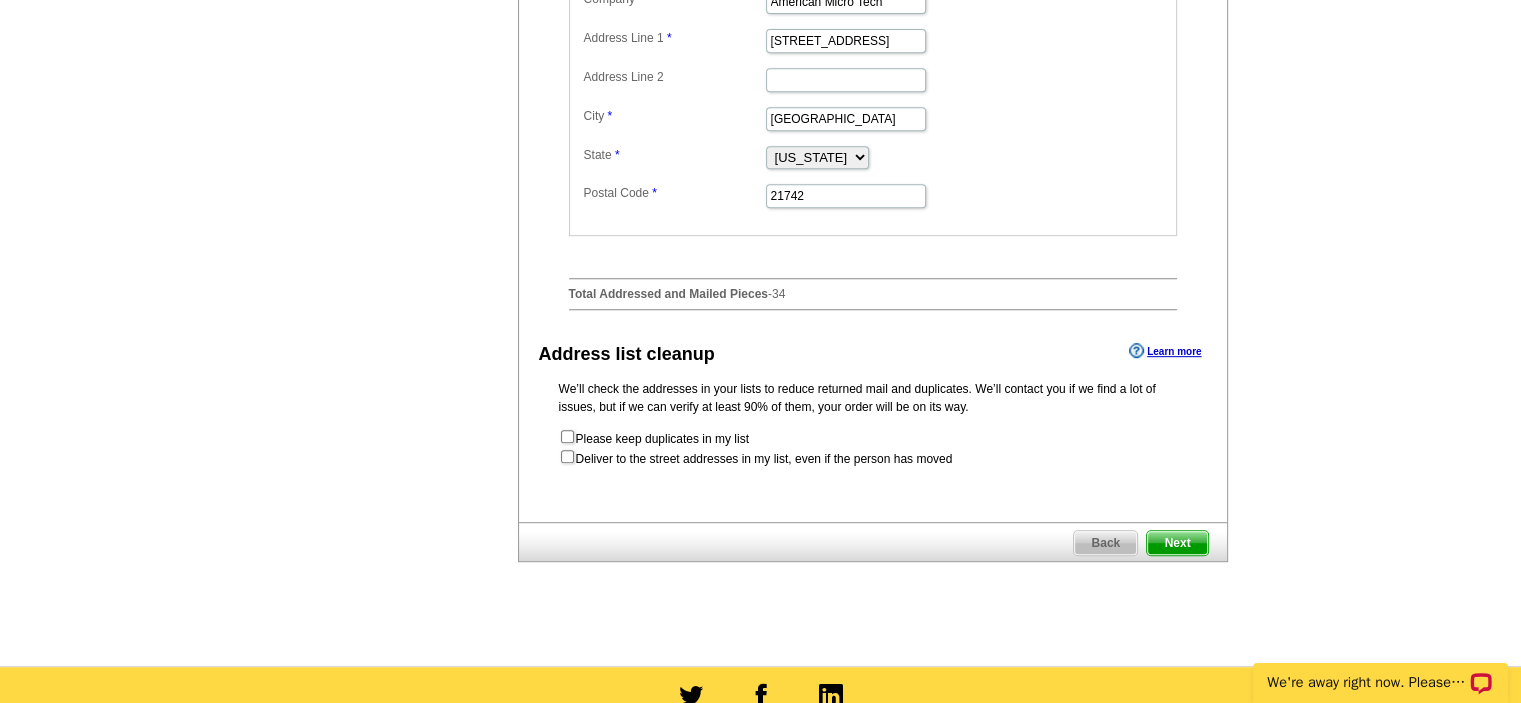 click on "Next" at bounding box center [1177, 543] 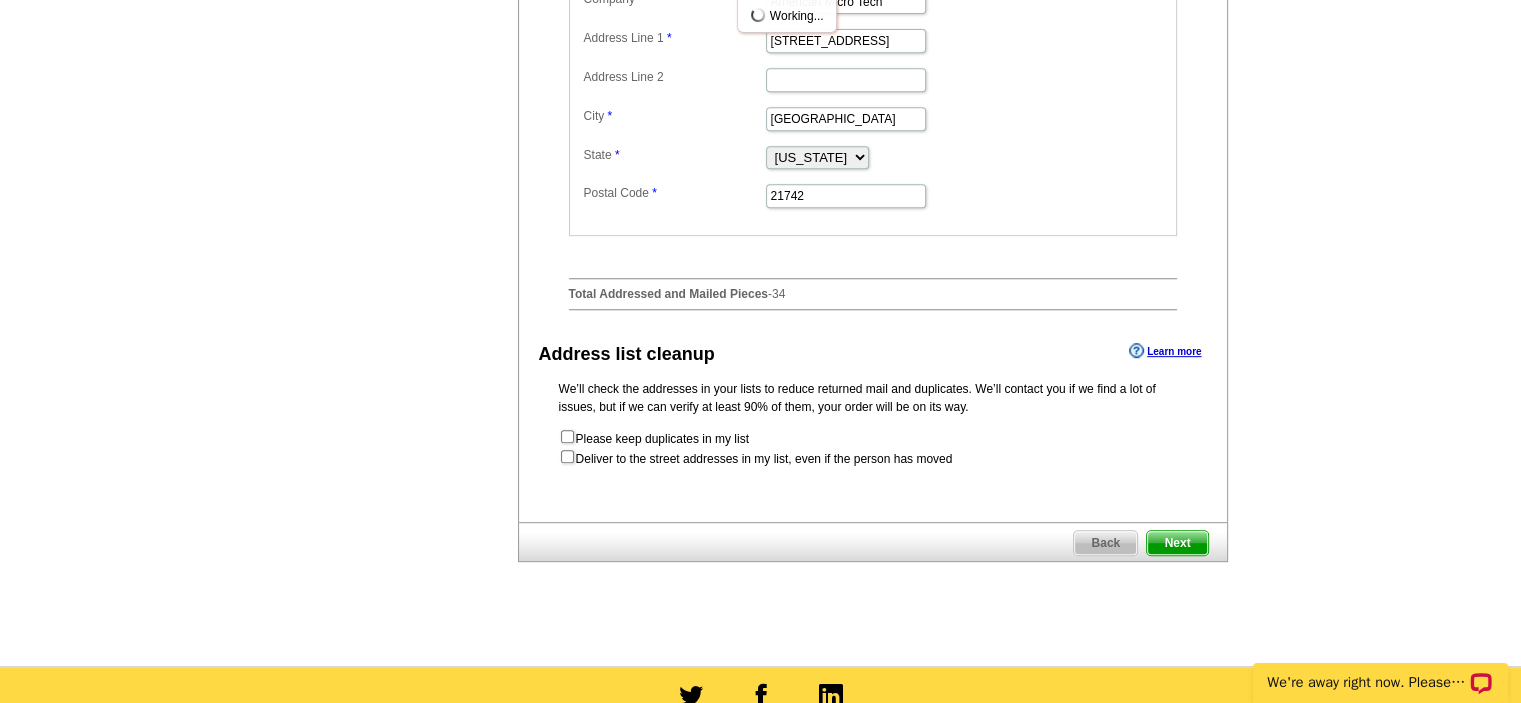 scroll, scrollTop: 0, scrollLeft: 0, axis: both 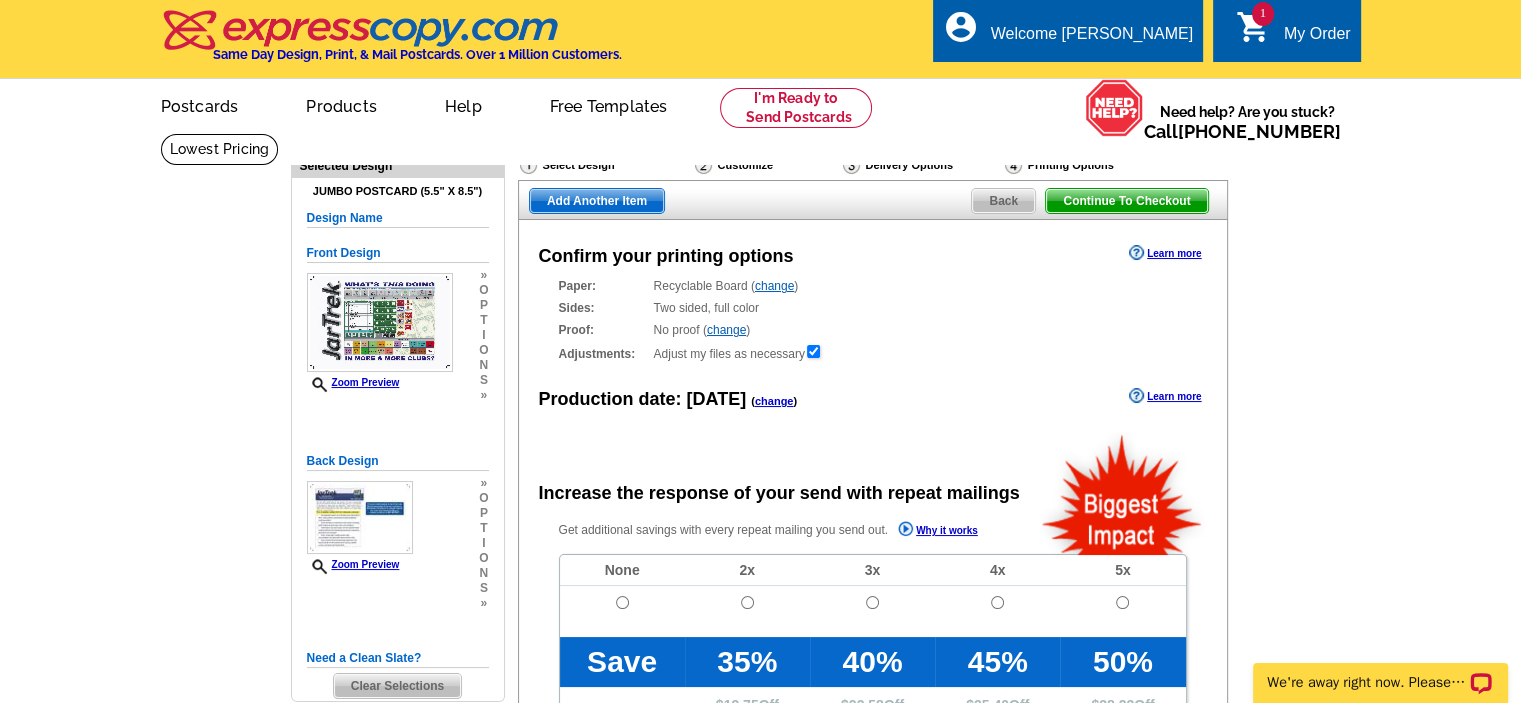 radio on "false" 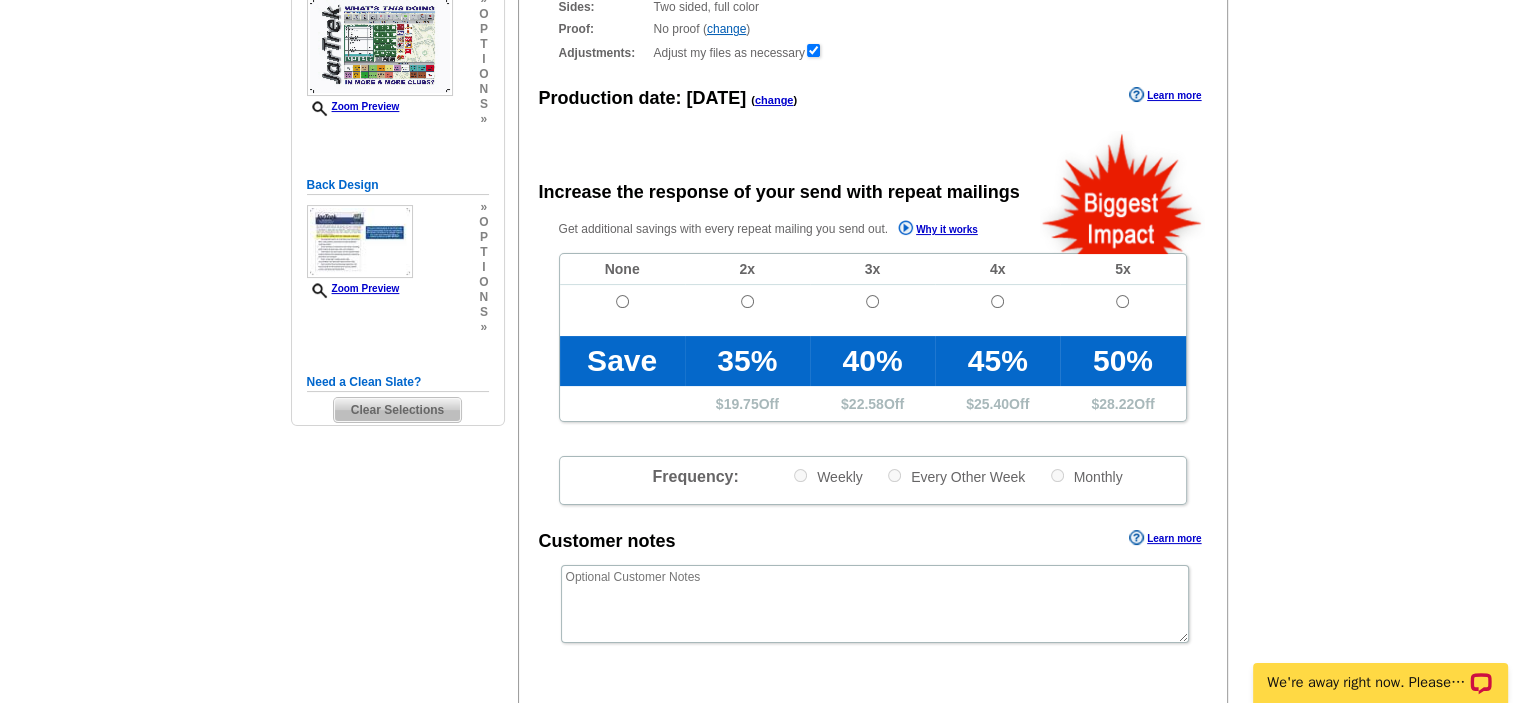 scroll, scrollTop: 300, scrollLeft: 0, axis: vertical 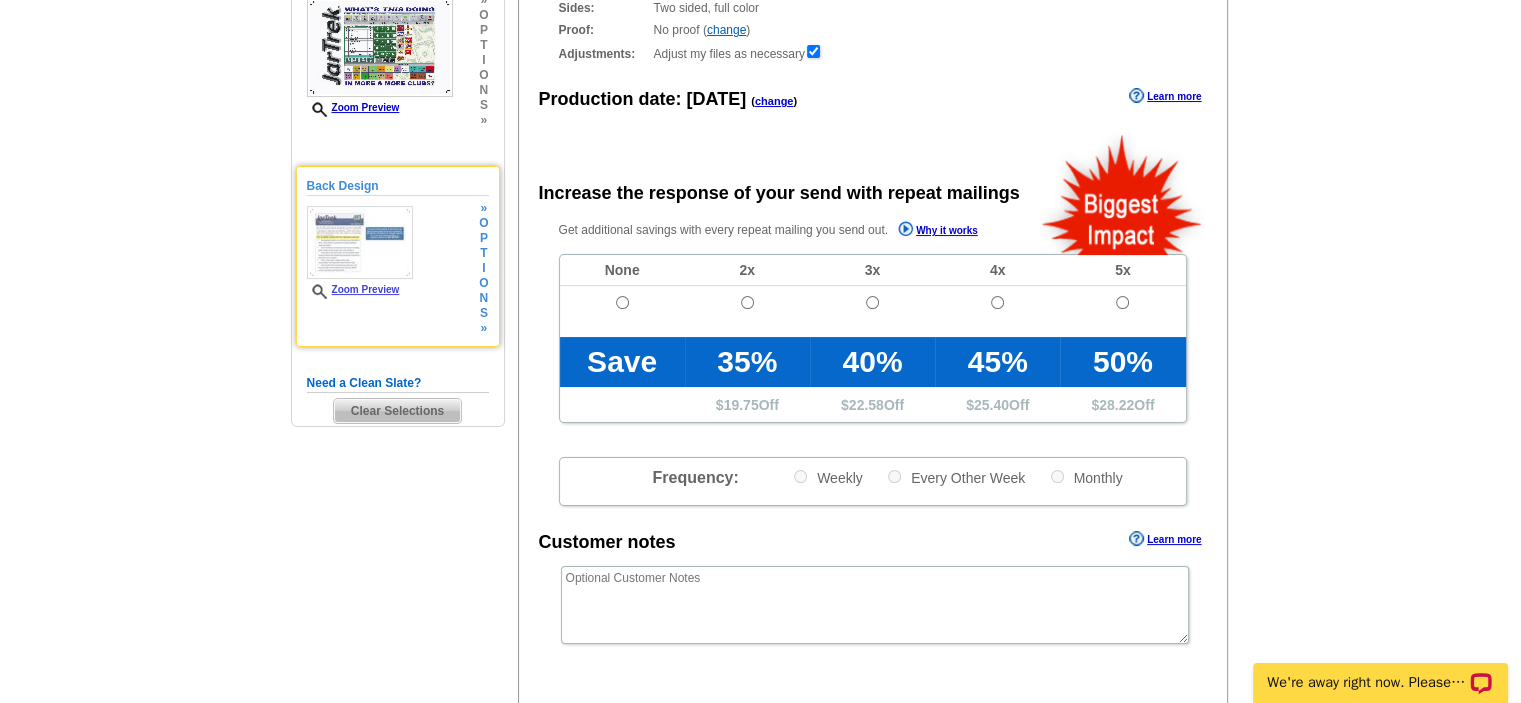 click on "Zoom Preview" at bounding box center [353, 289] 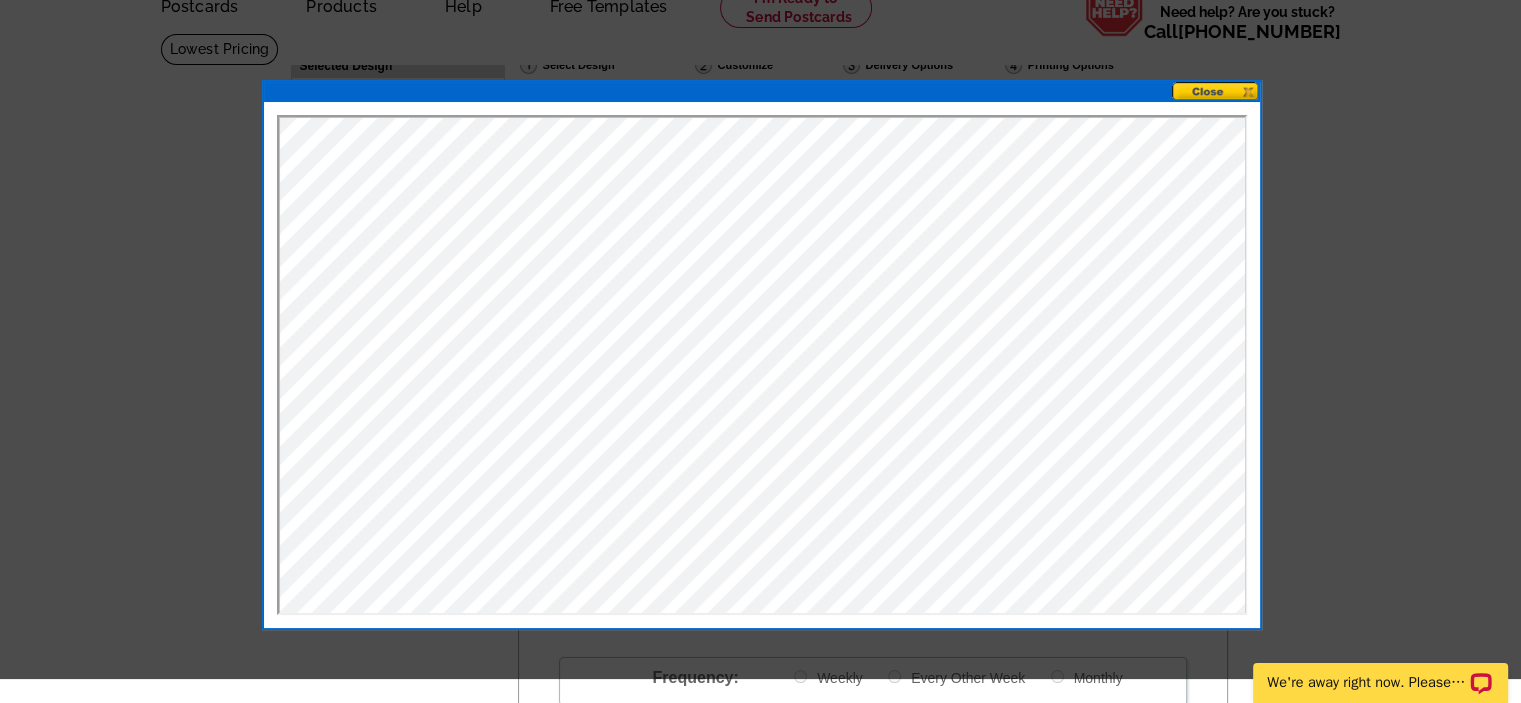 scroll, scrollTop: 0, scrollLeft: 0, axis: both 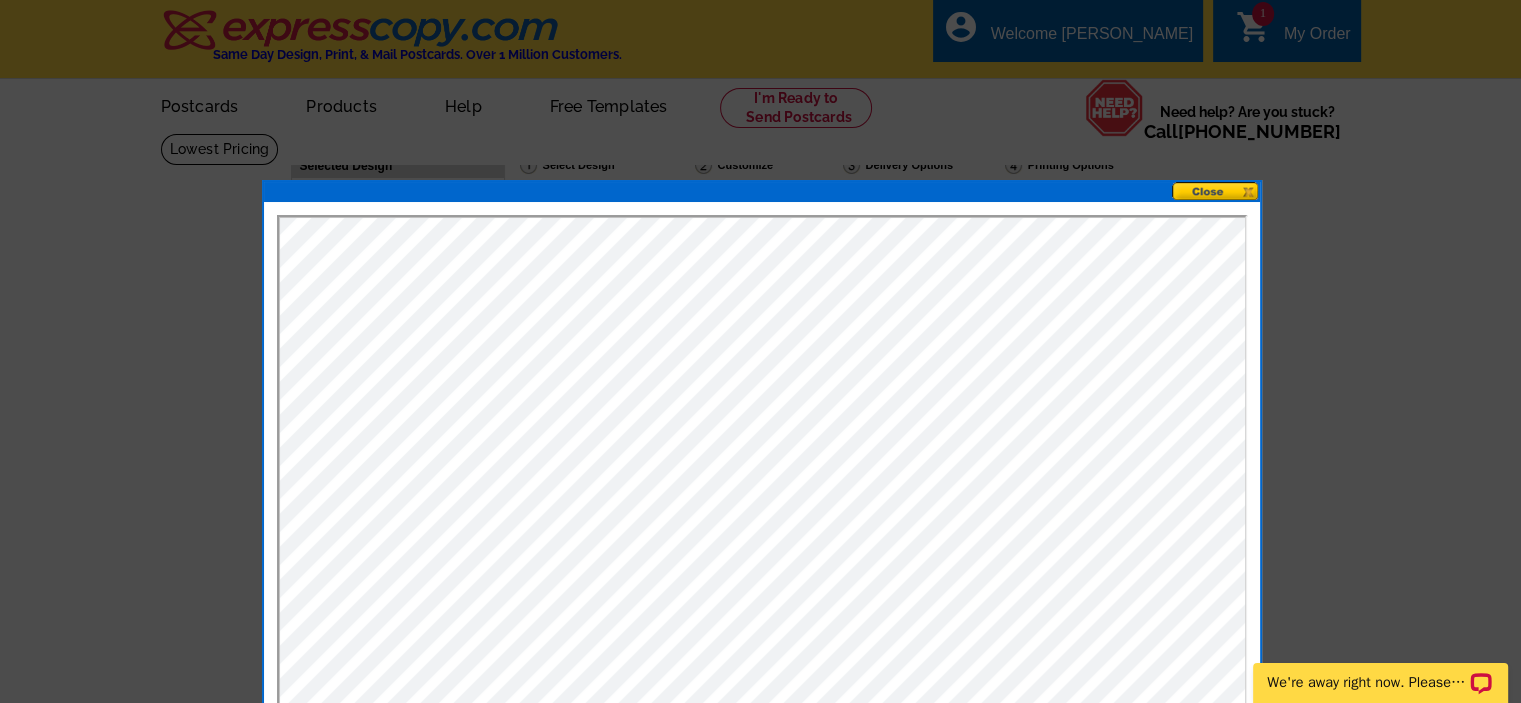 click at bounding box center [1216, 191] 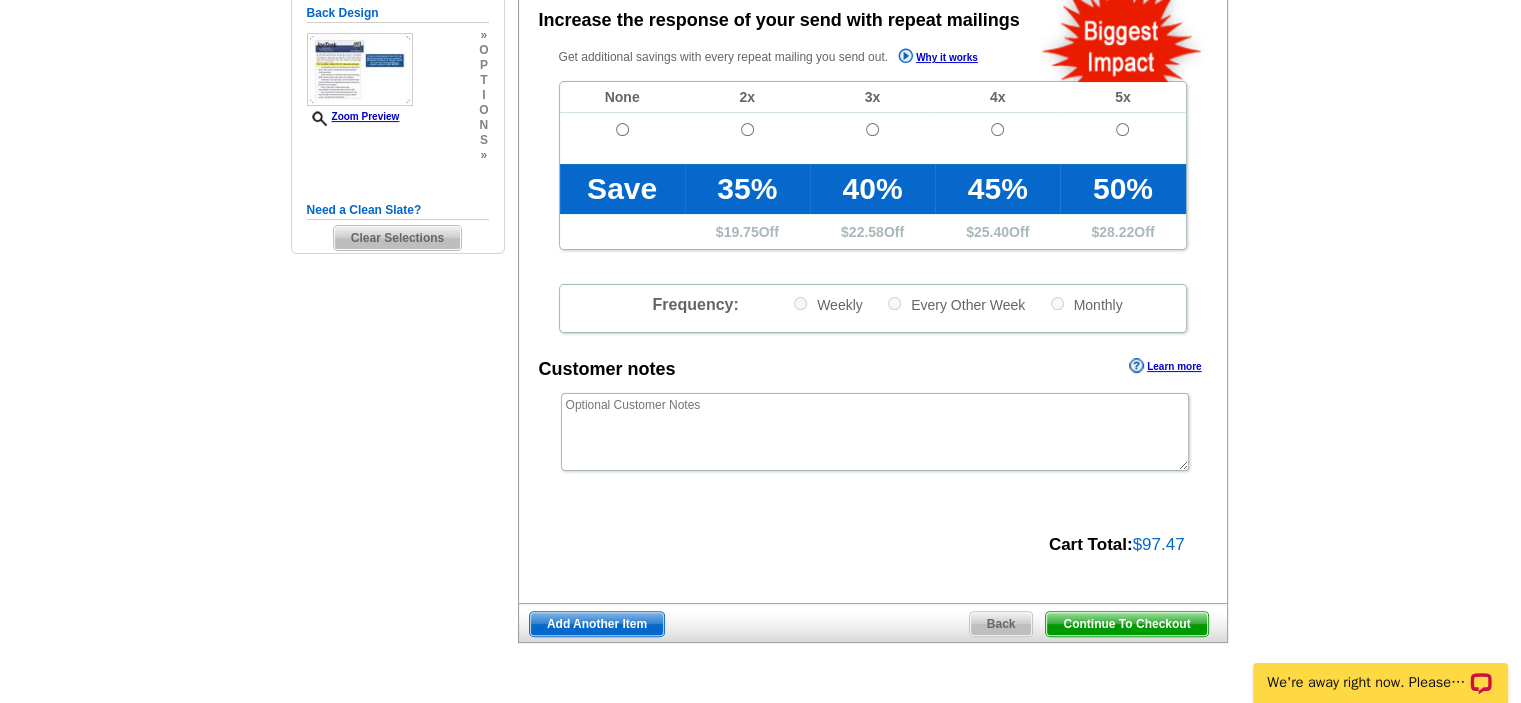 scroll, scrollTop: 600, scrollLeft: 0, axis: vertical 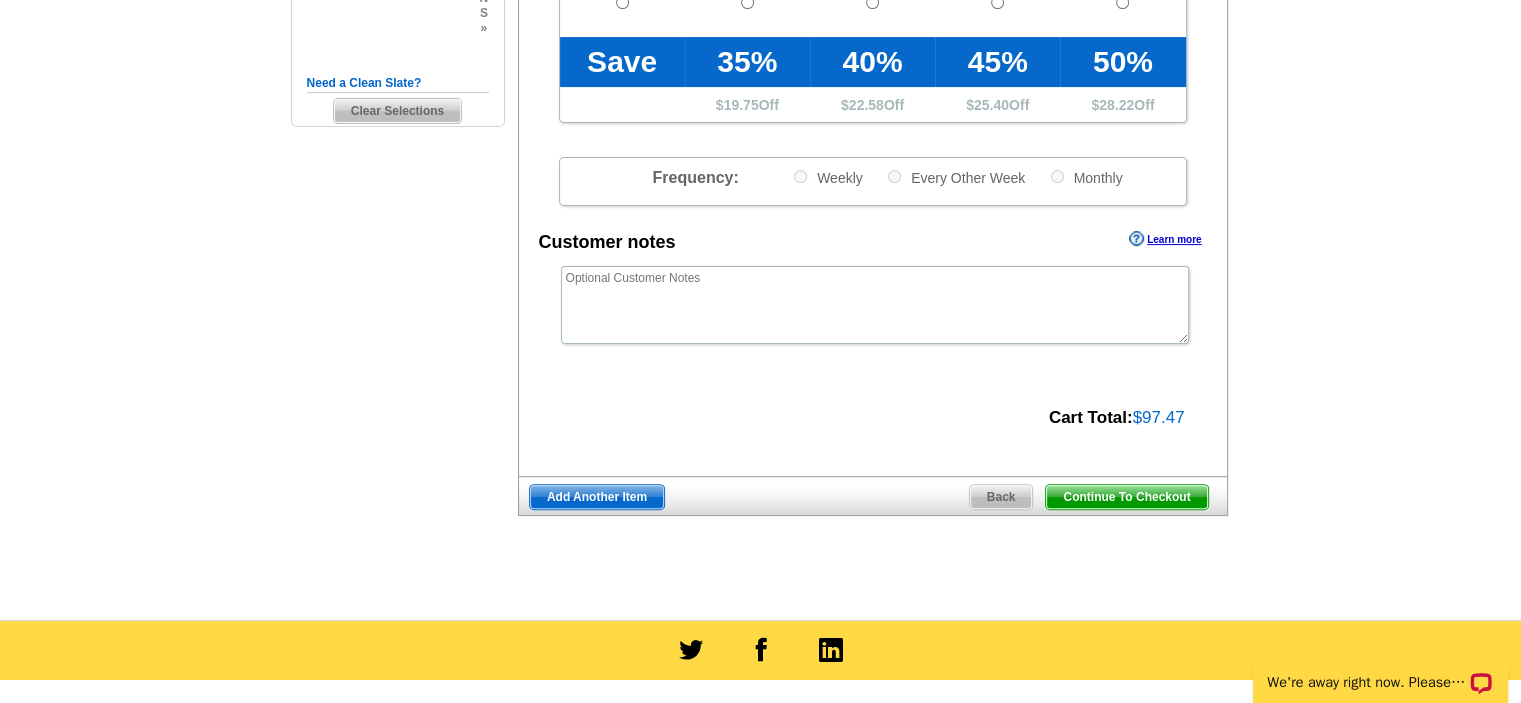 click on "Continue To Checkout" at bounding box center [1126, 497] 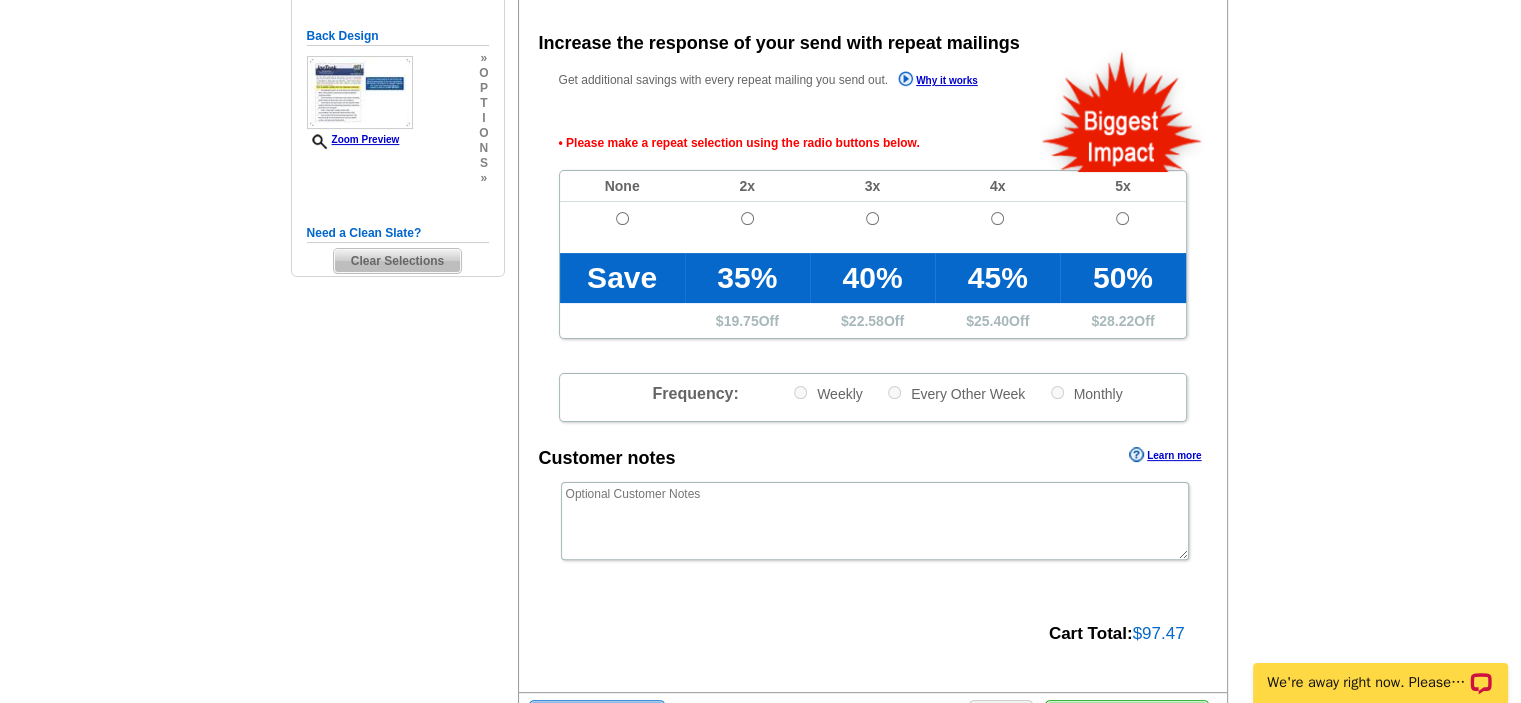 scroll, scrollTop: 448, scrollLeft: 0, axis: vertical 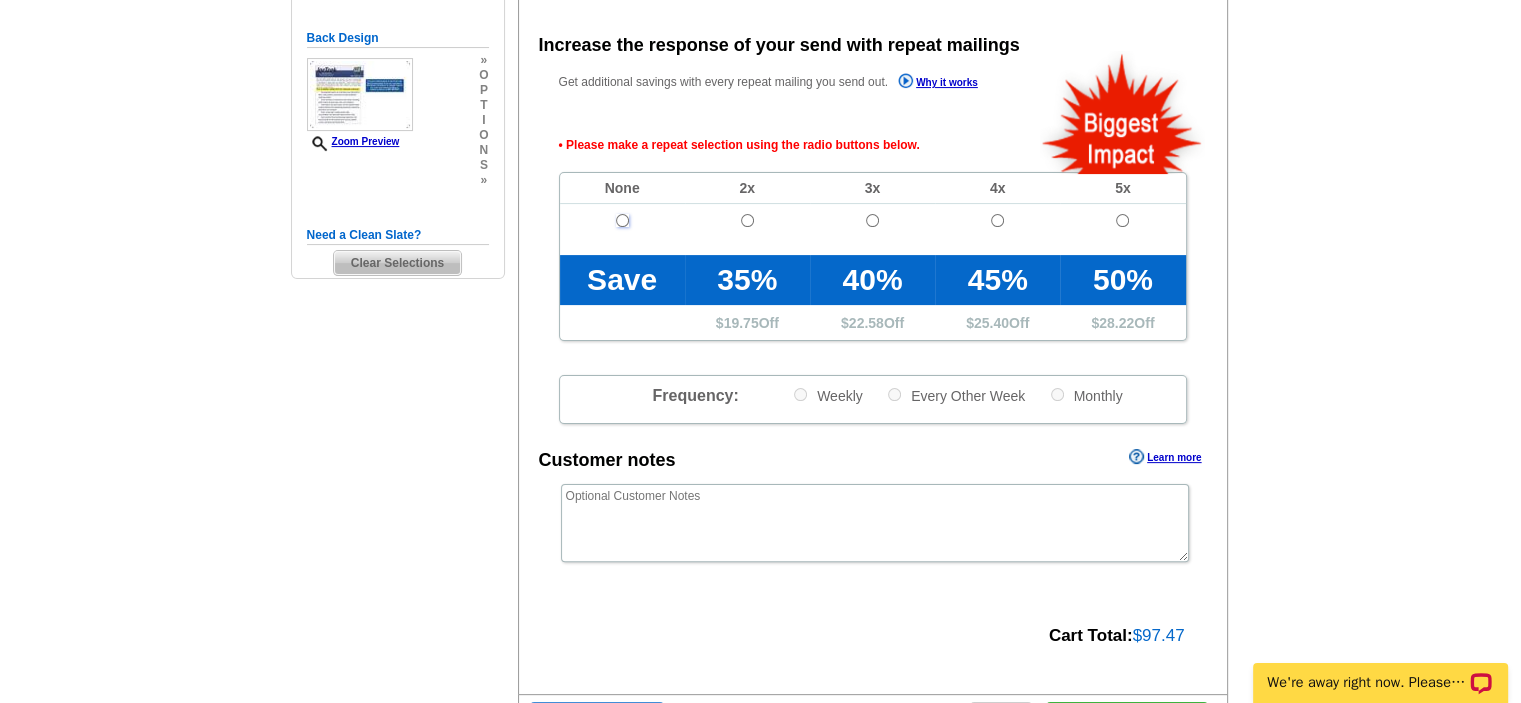 click at bounding box center [622, 220] 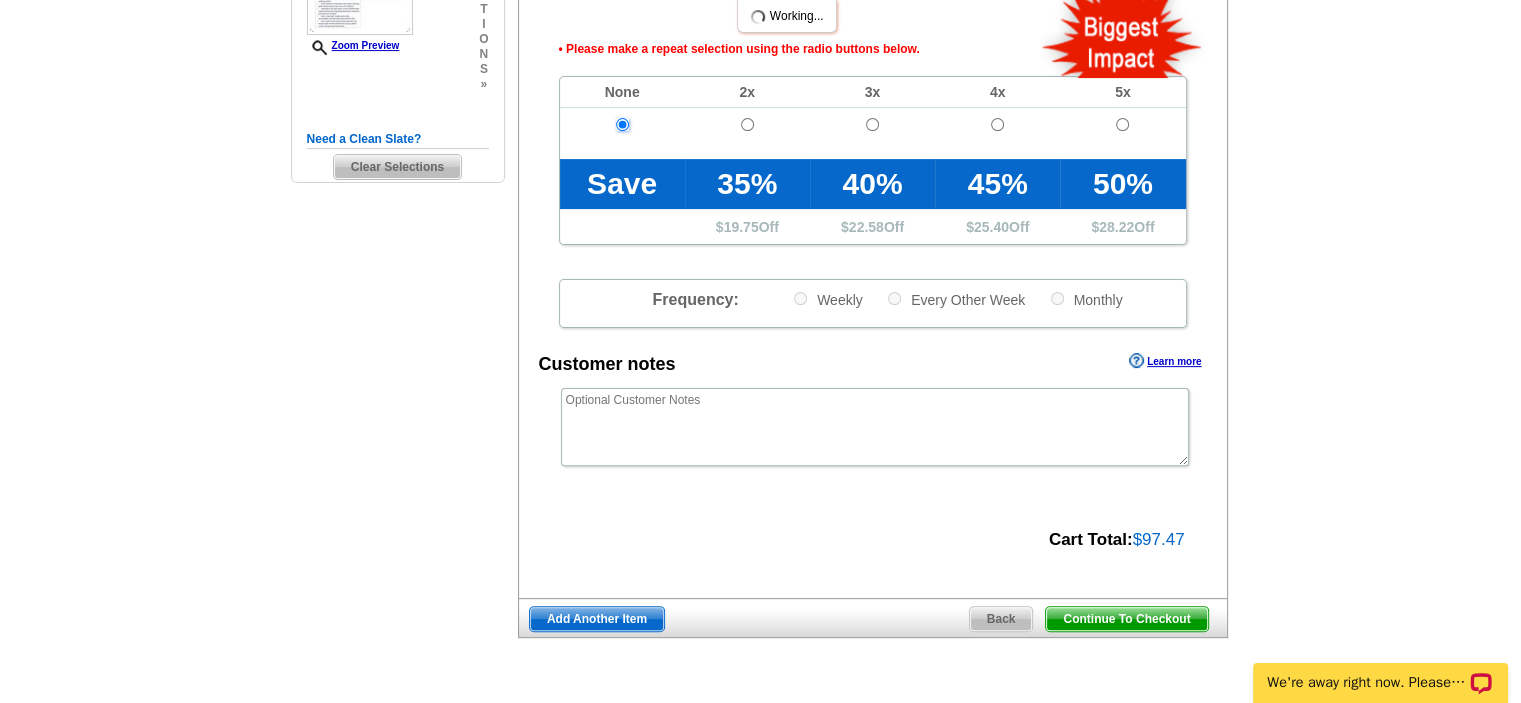 scroll, scrollTop: 748, scrollLeft: 0, axis: vertical 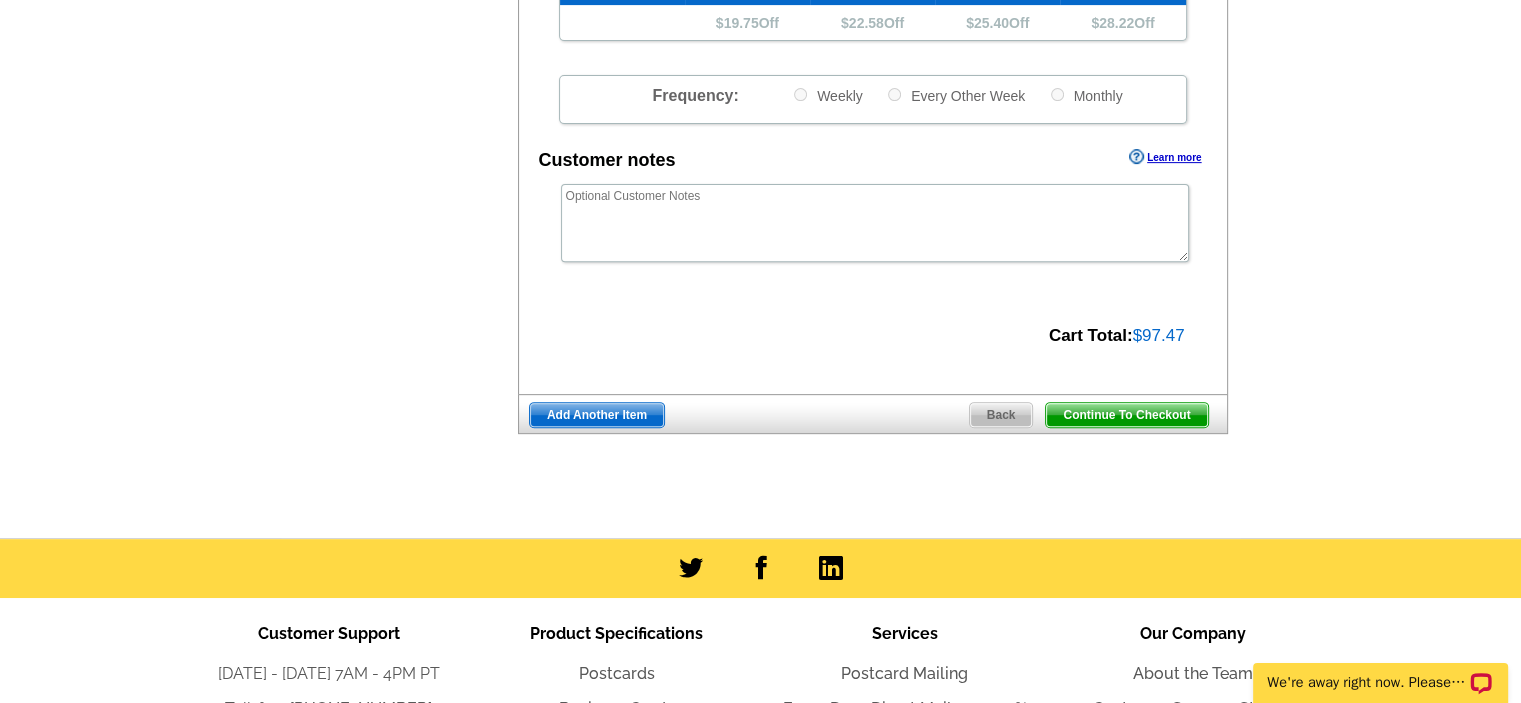click on "Continue To Checkout" at bounding box center [1126, 415] 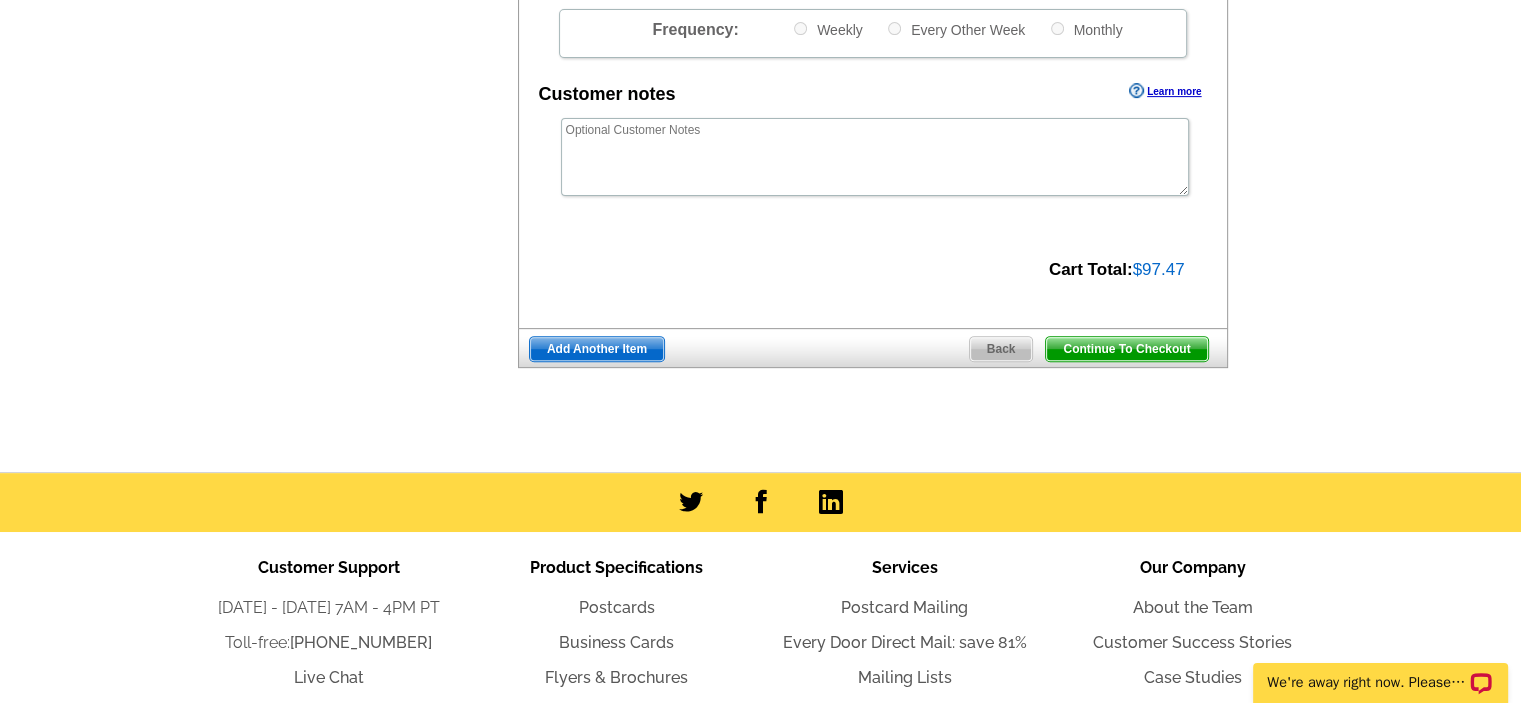 scroll, scrollTop: 681, scrollLeft: 0, axis: vertical 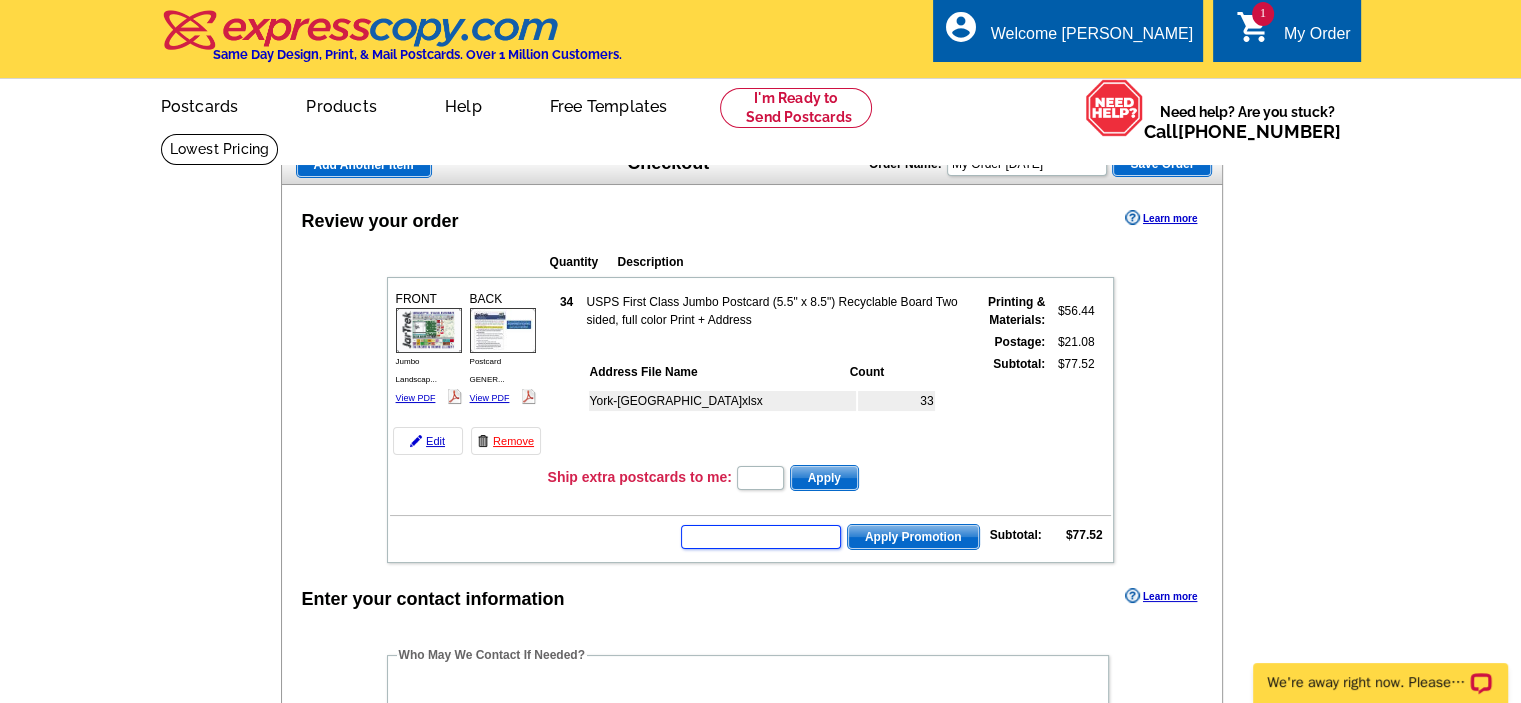 click at bounding box center (761, 537) 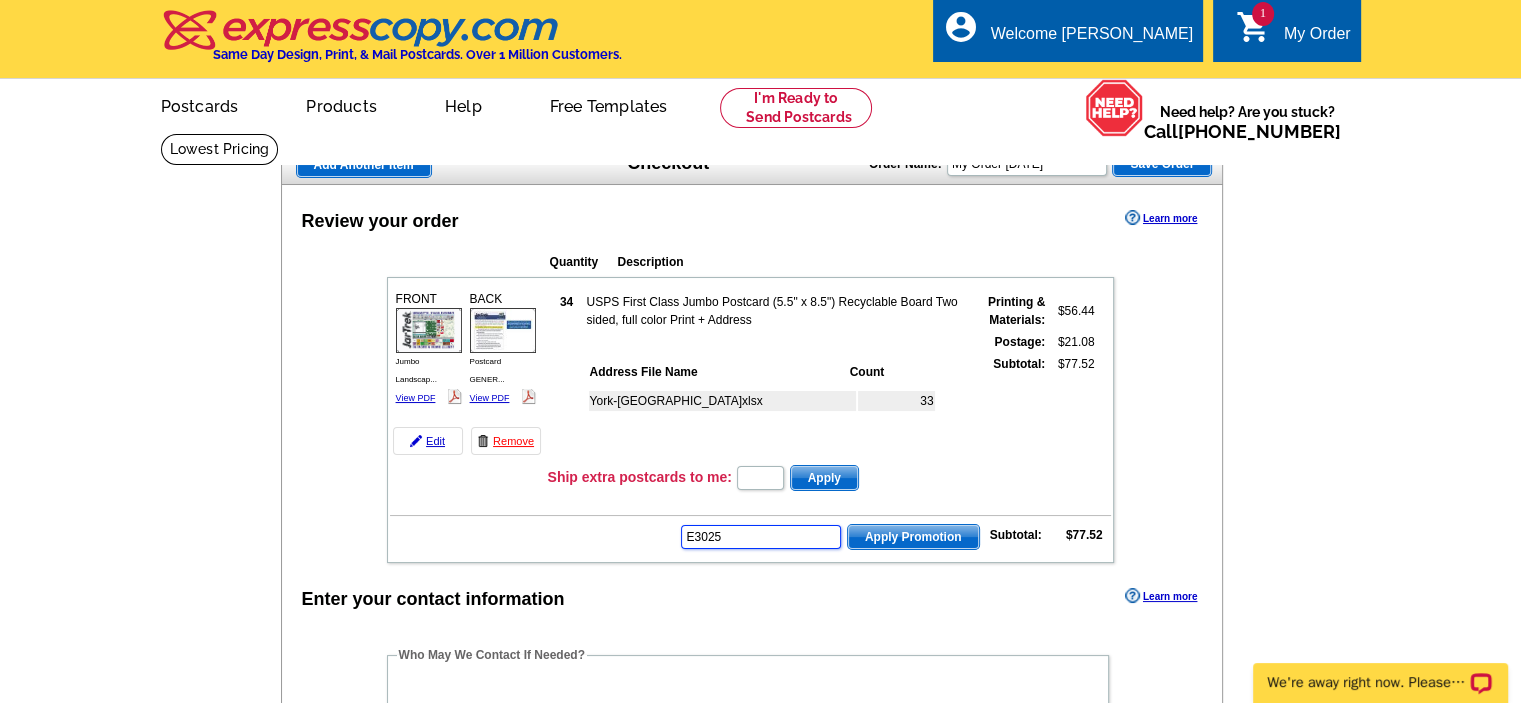 type on "E3025" 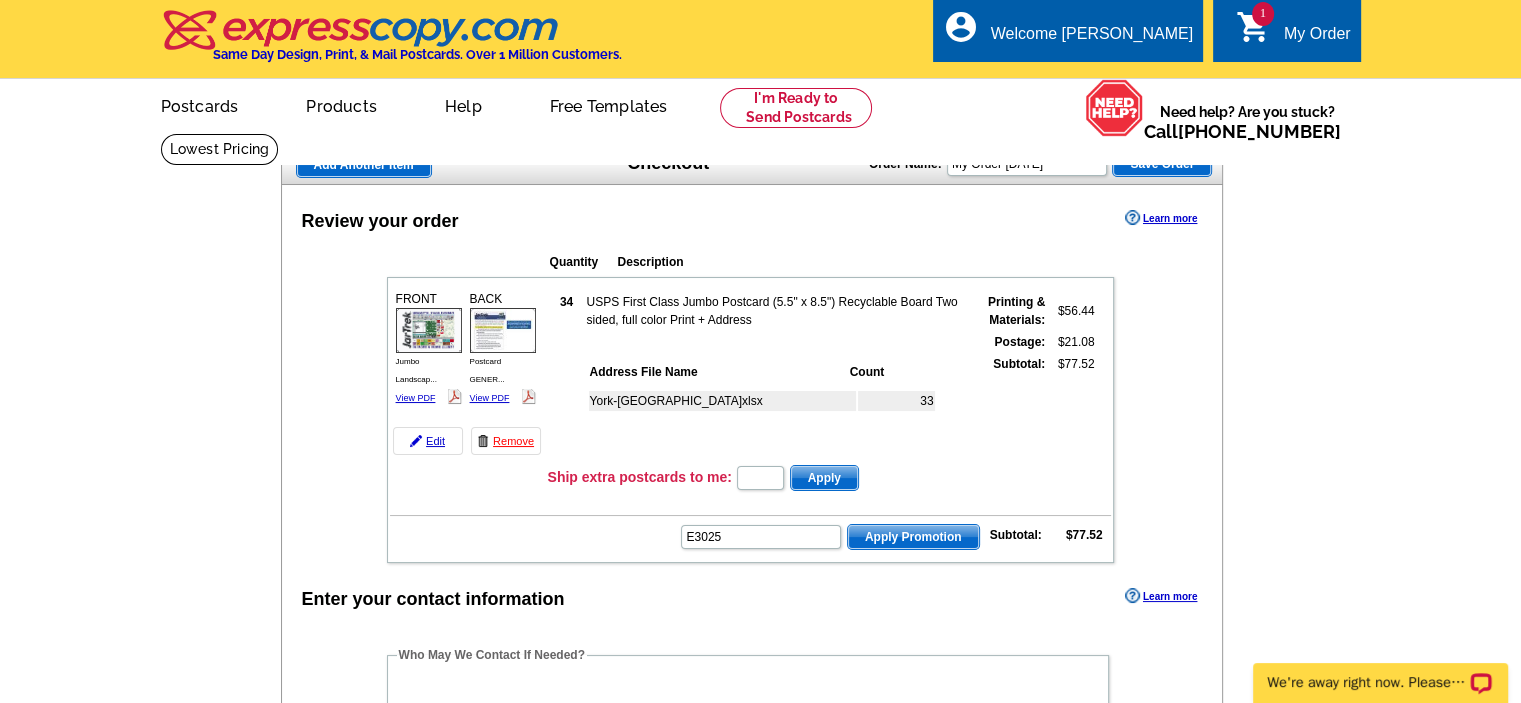 click on "Apply Promotion" at bounding box center (913, 537) 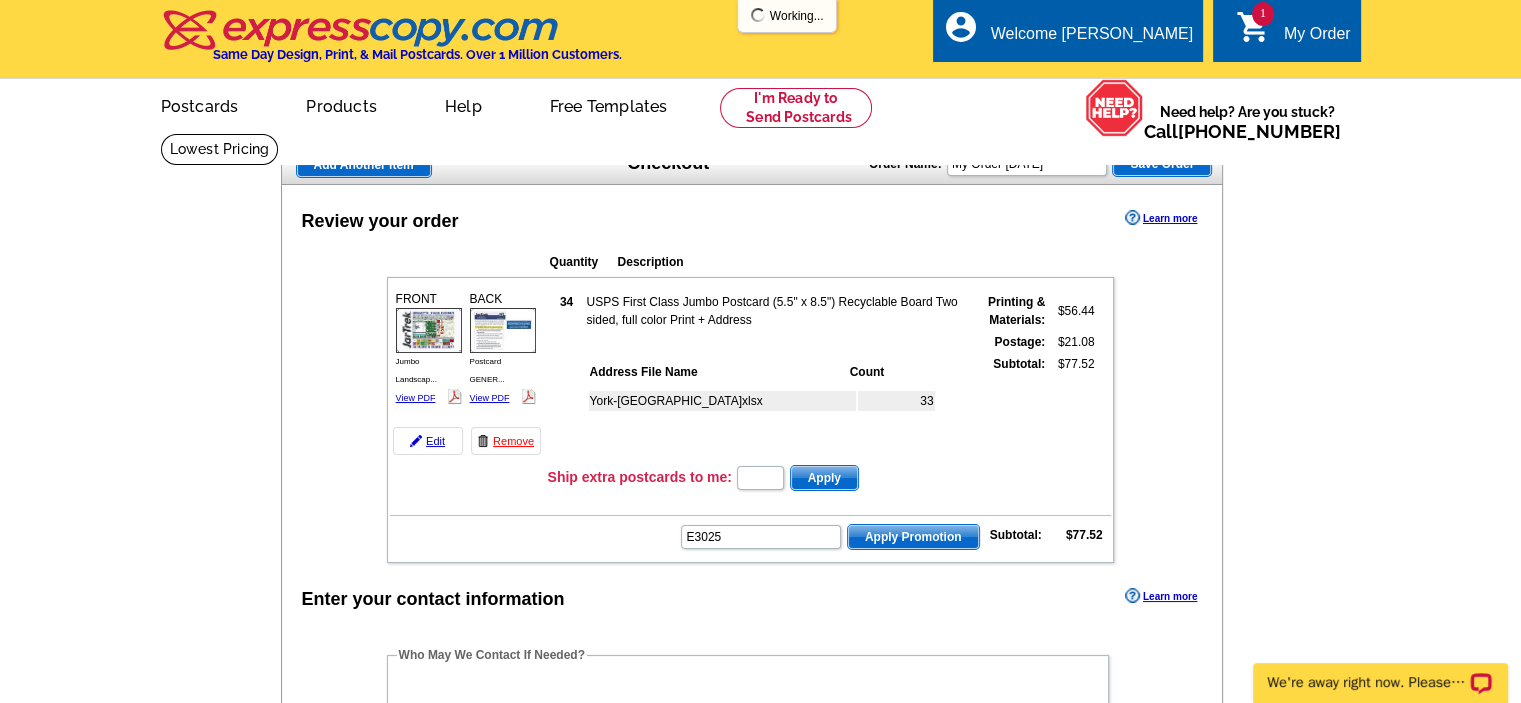 scroll, scrollTop: 0, scrollLeft: 0, axis: both 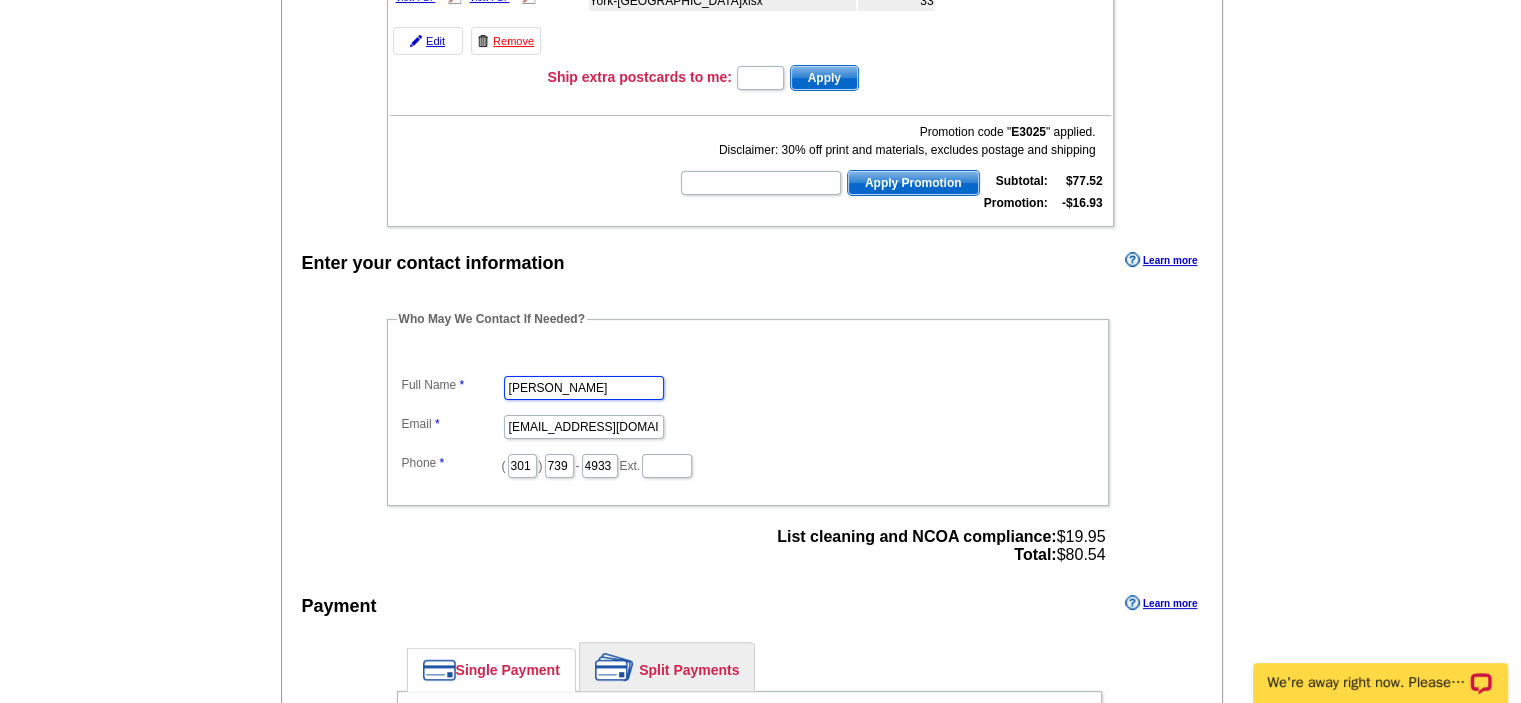 drag, startPoint x: 576, startPoint y: 382, endPoint x: 296, endPoint y: 348, distance: 282.05673 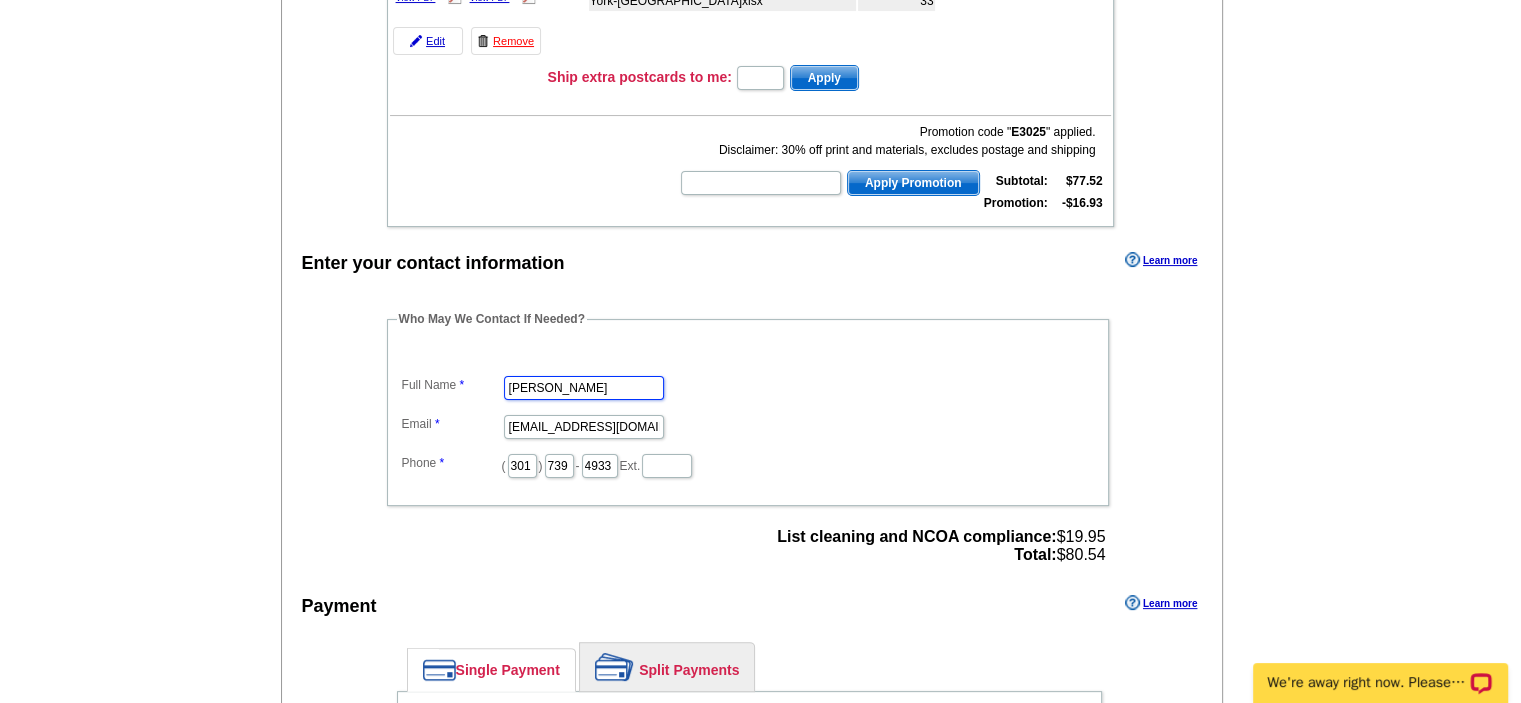 click on "Enter your contact information
Learn more
Who May We Contact If Needed?
Full Name
James Foltz
Email
jimfoltz@goamtech.com
Phone
( 301 )  739  -  4933  Ext.
List cleaning and NCOA compliance:
$19.95
Total:  $80.54
Payment
Learn more
Single Payment
Split Payments
Pay using one of your saved credit cards.
Card Information
Card Number" at bounding box center [752, 835] 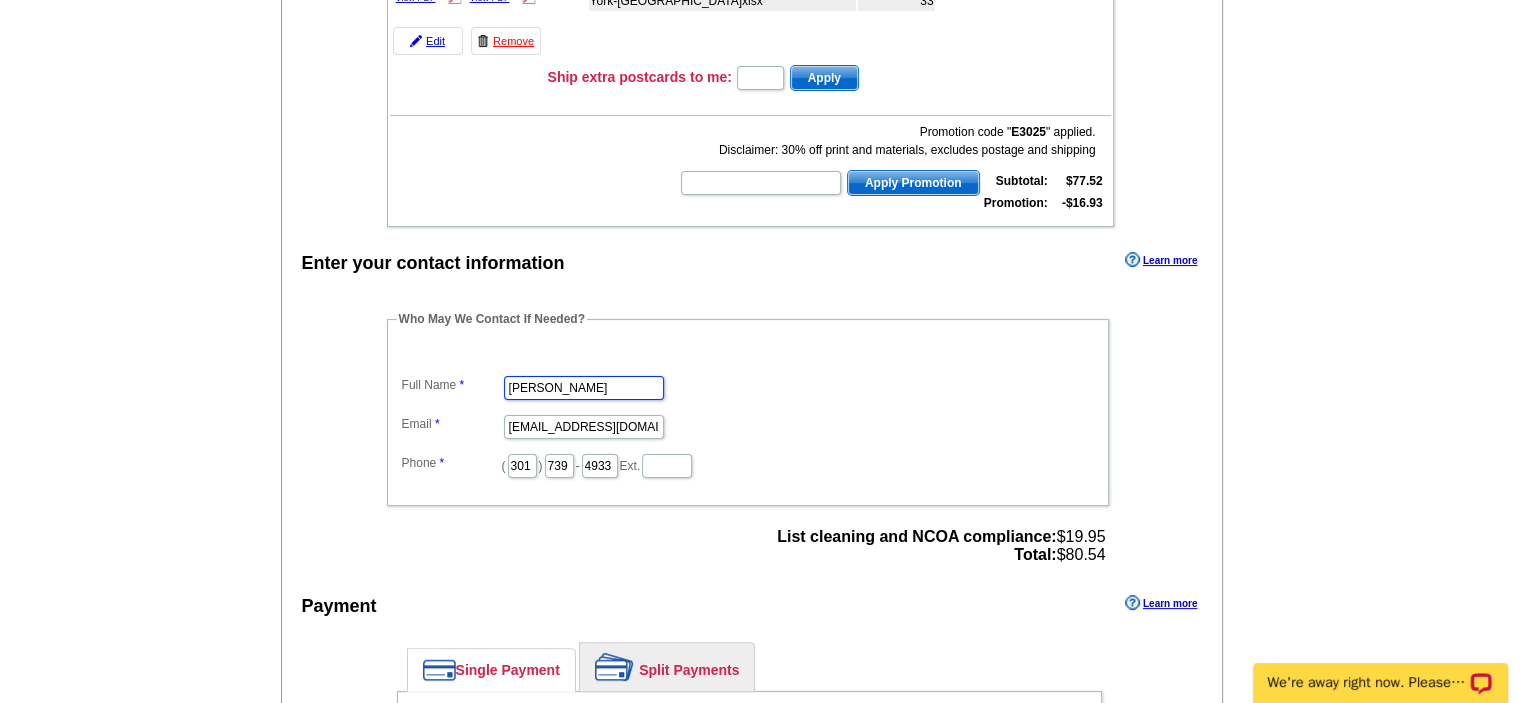 type on "[PERSON_NAME]" 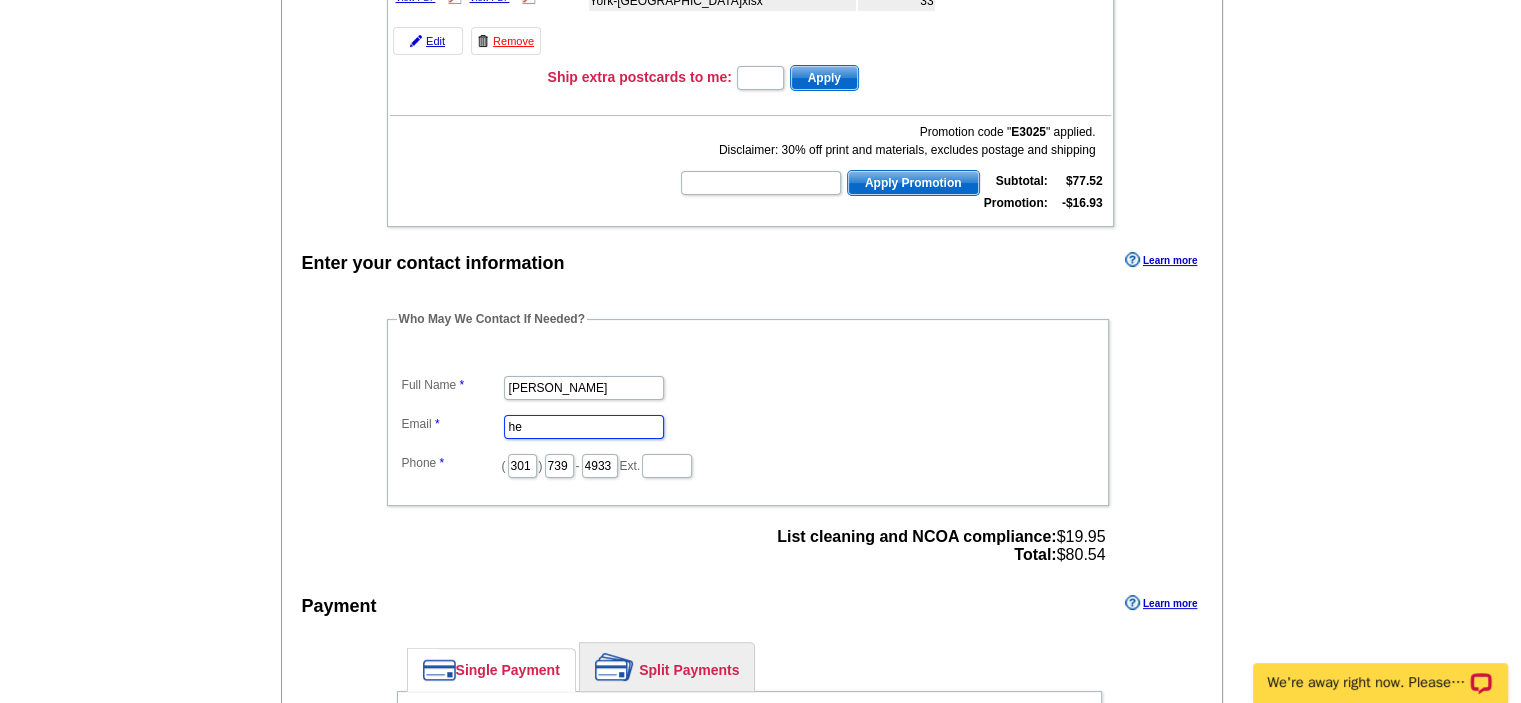 type on "h" 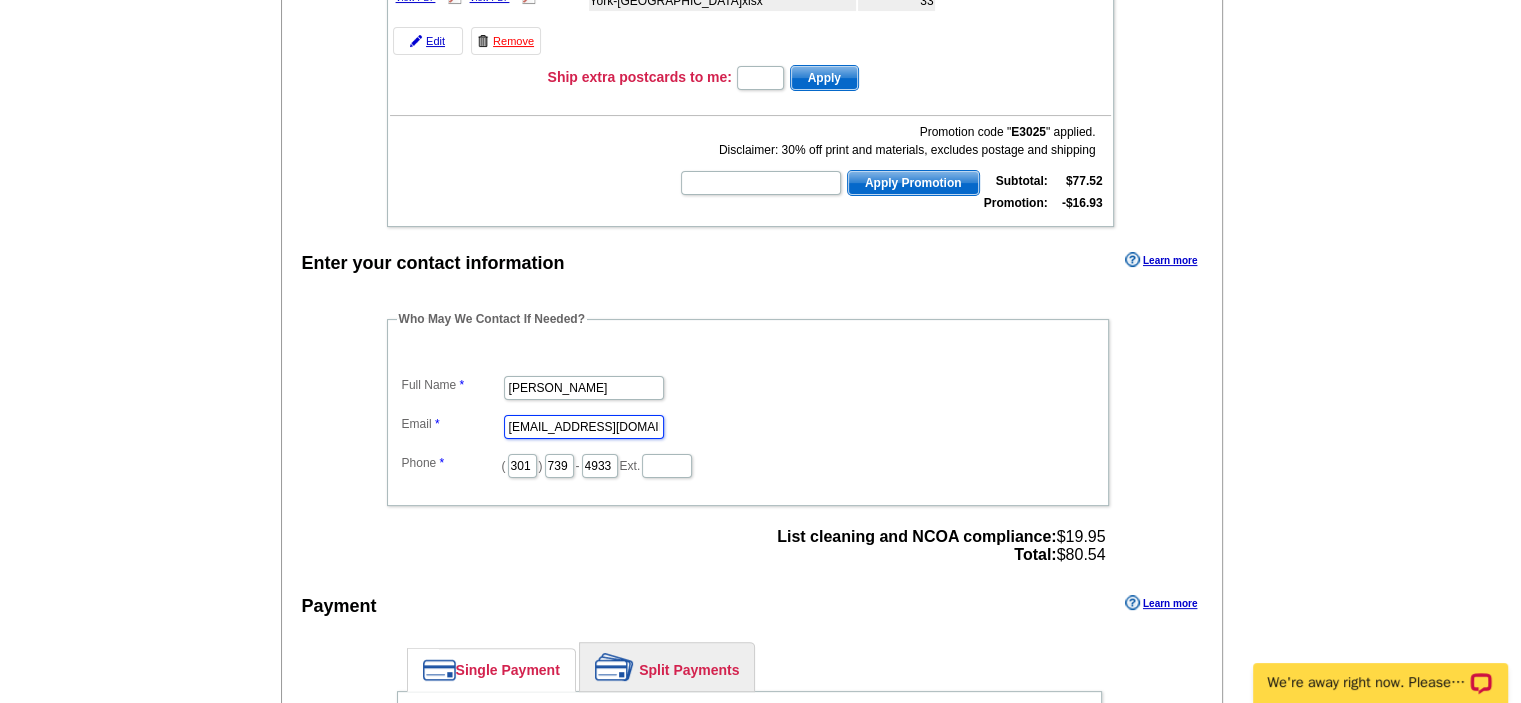 scroll, scrollTop: 0, scrollLeft: 12, axis: horizontal 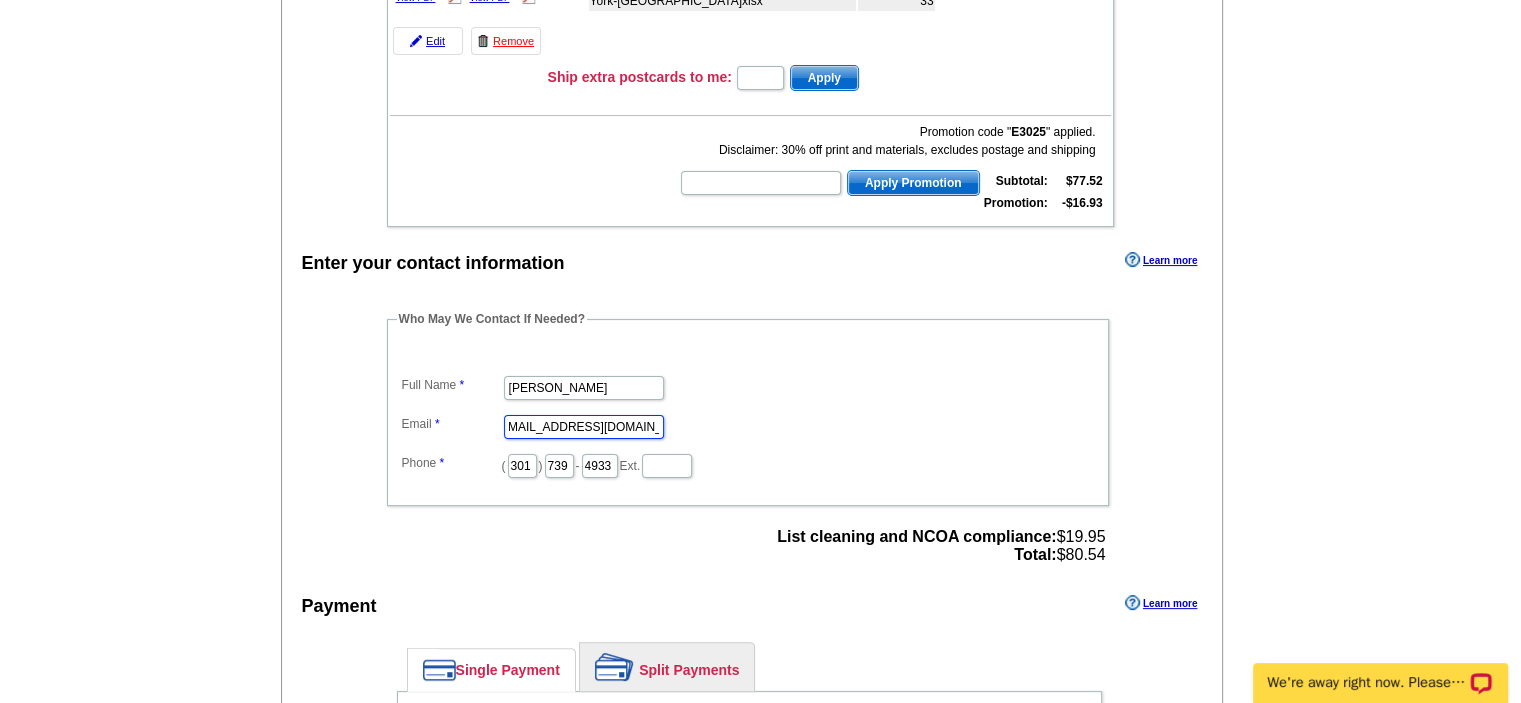 type on "[EMAIL_ADDRESS][DOMAIN_NAME]" 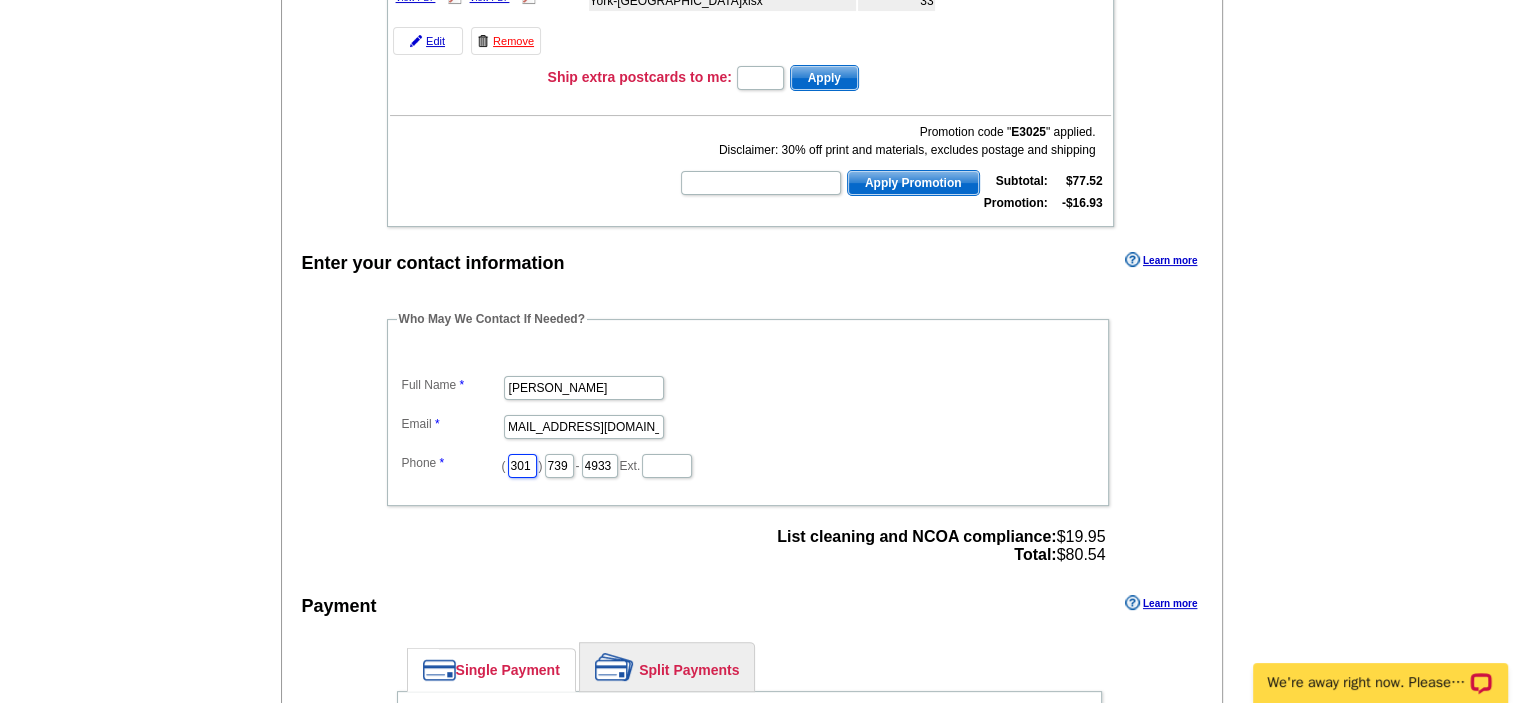 scroll, scrollTop: 0, scrollLeft: 0, axis: both 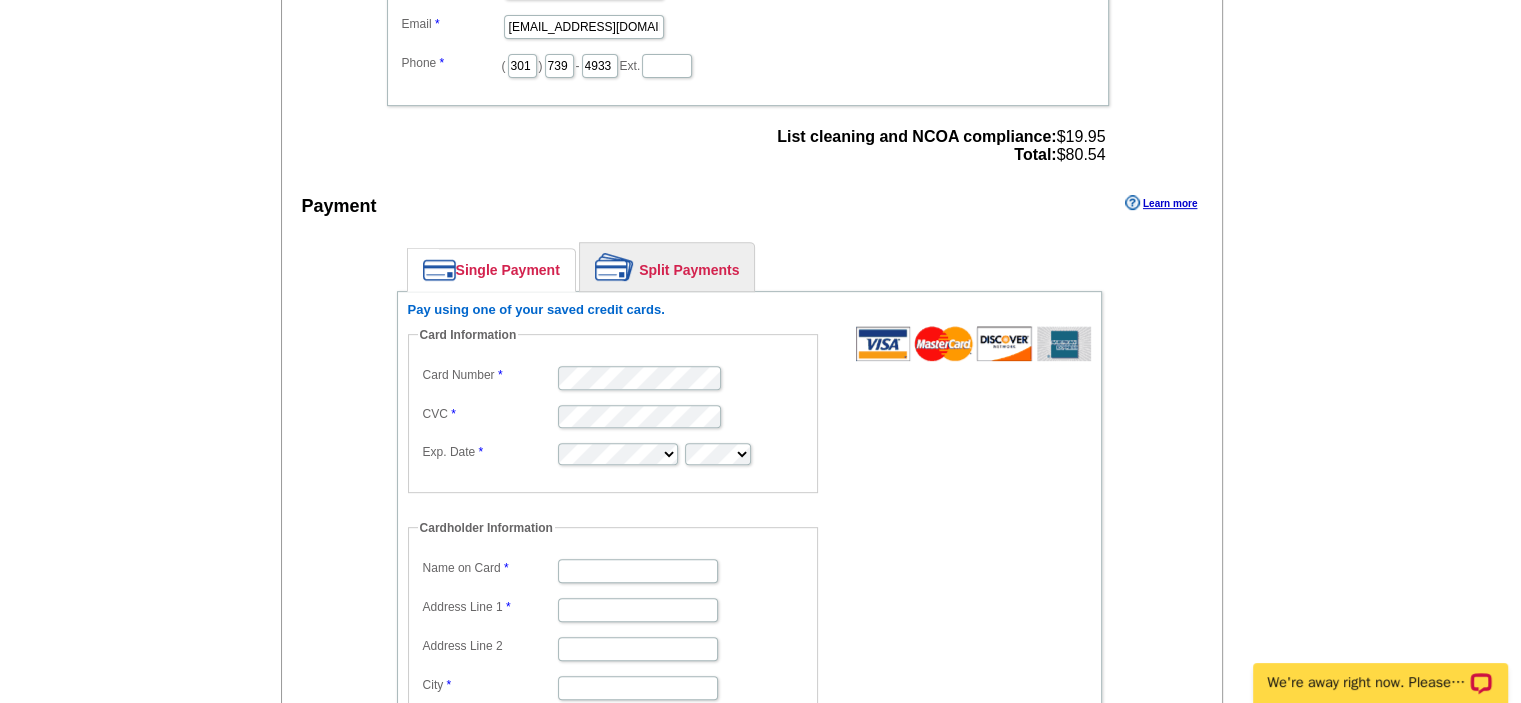 click at bounding box center [613, 376] 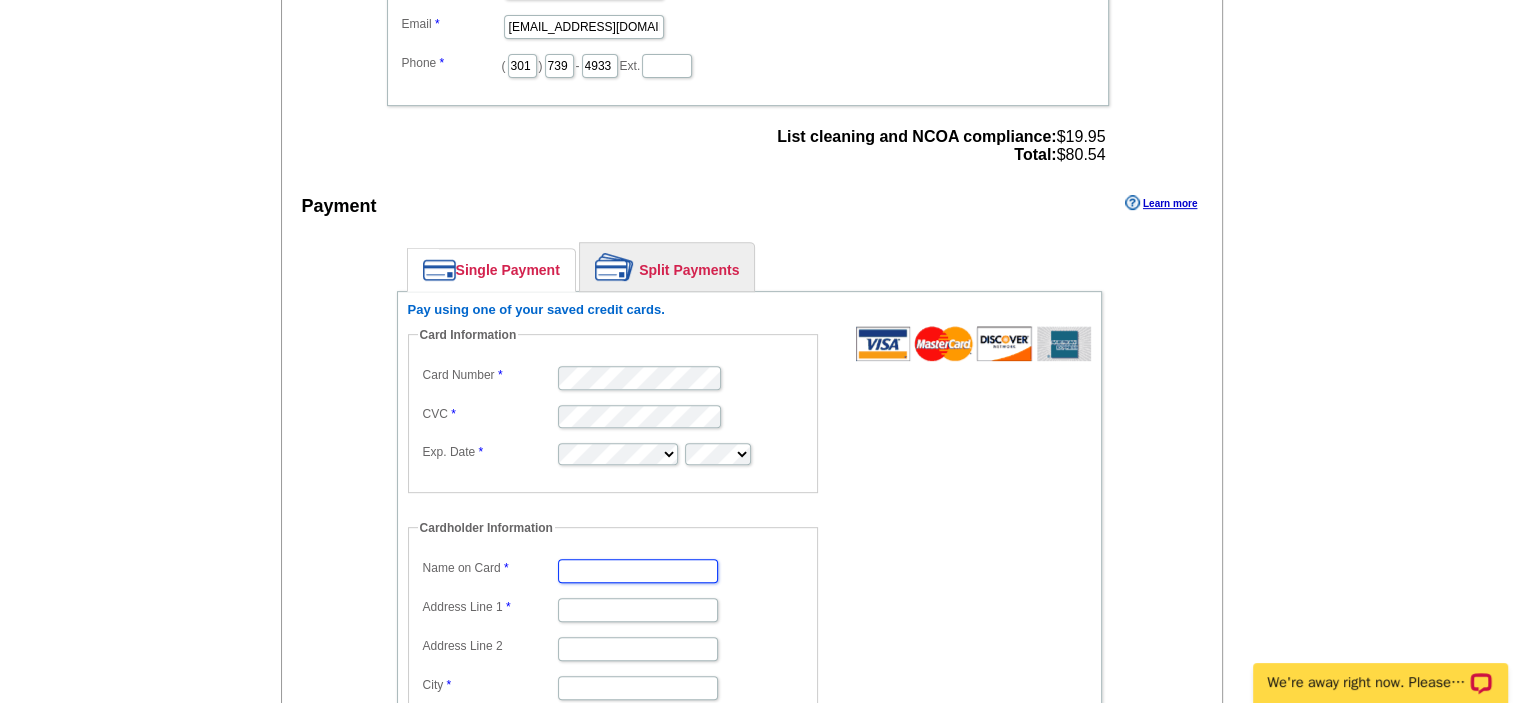click on "Name on Card" at bounding box center [638, 571] 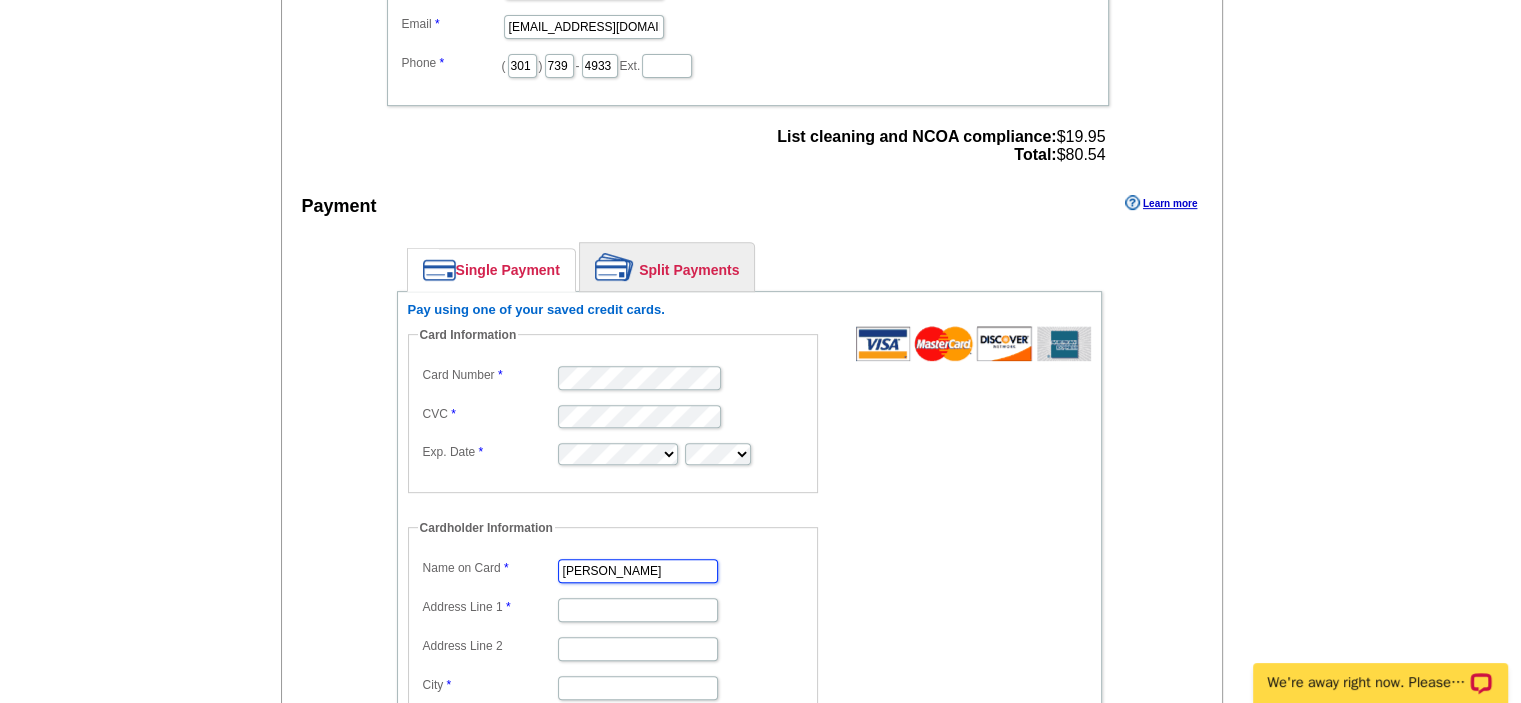 type on "[PERSON_NAME]" 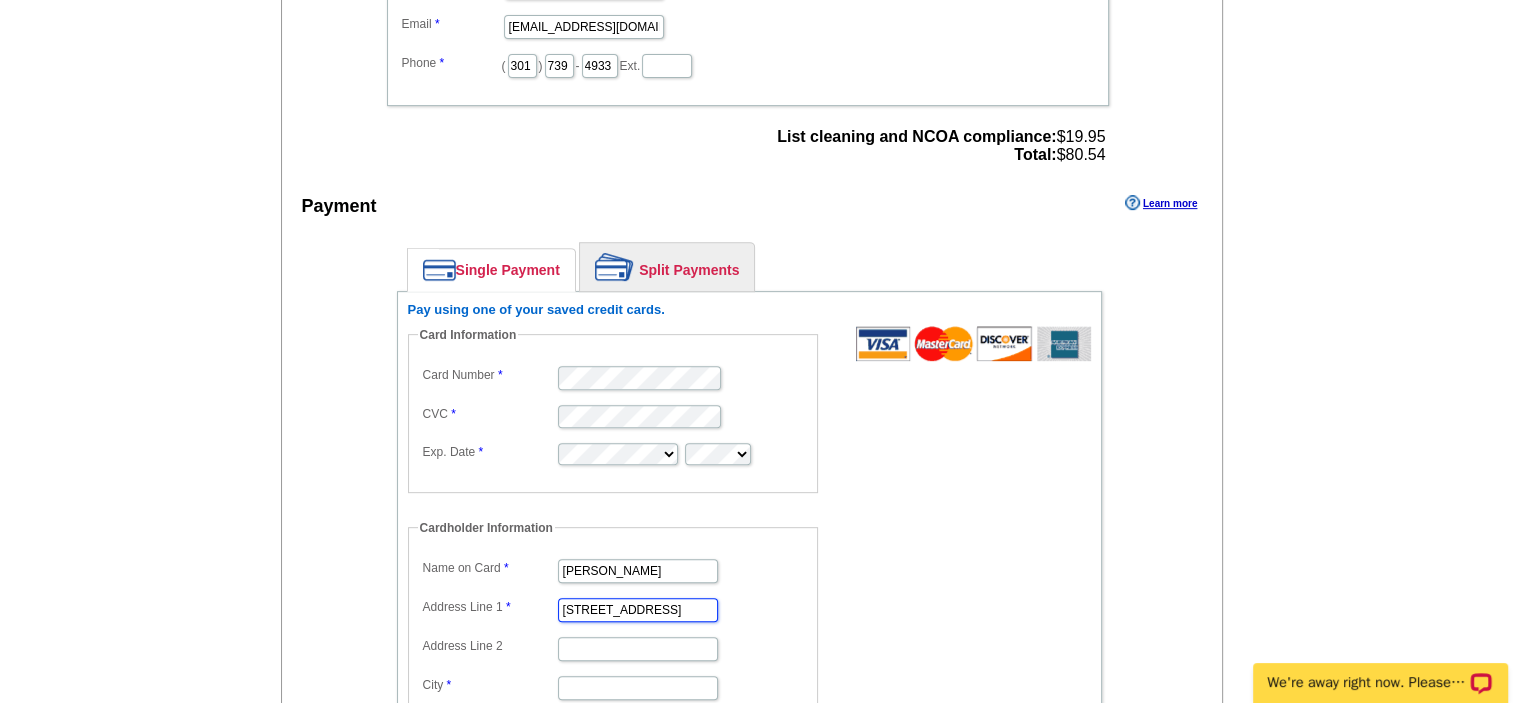 type on "[STREET_ADDRESS]" 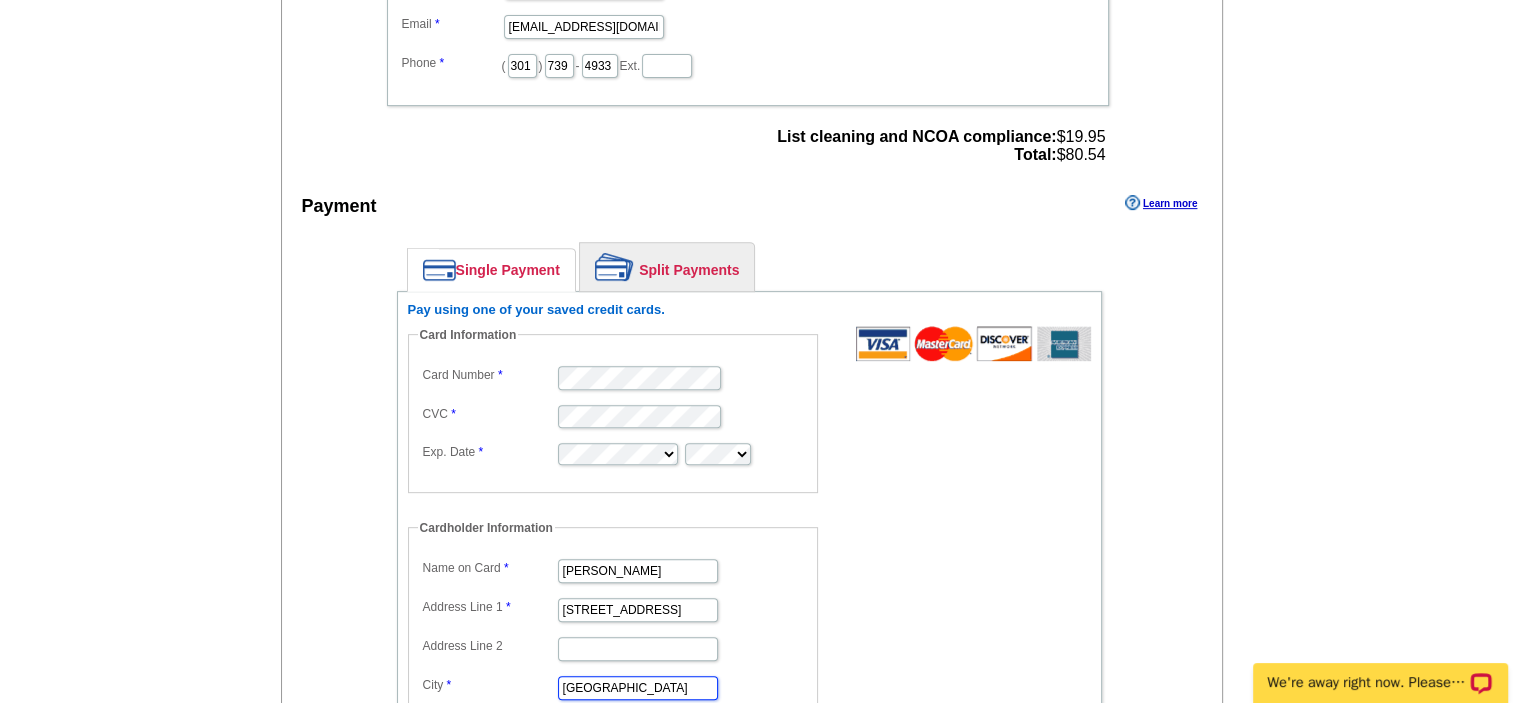 type on "Hagerstown" 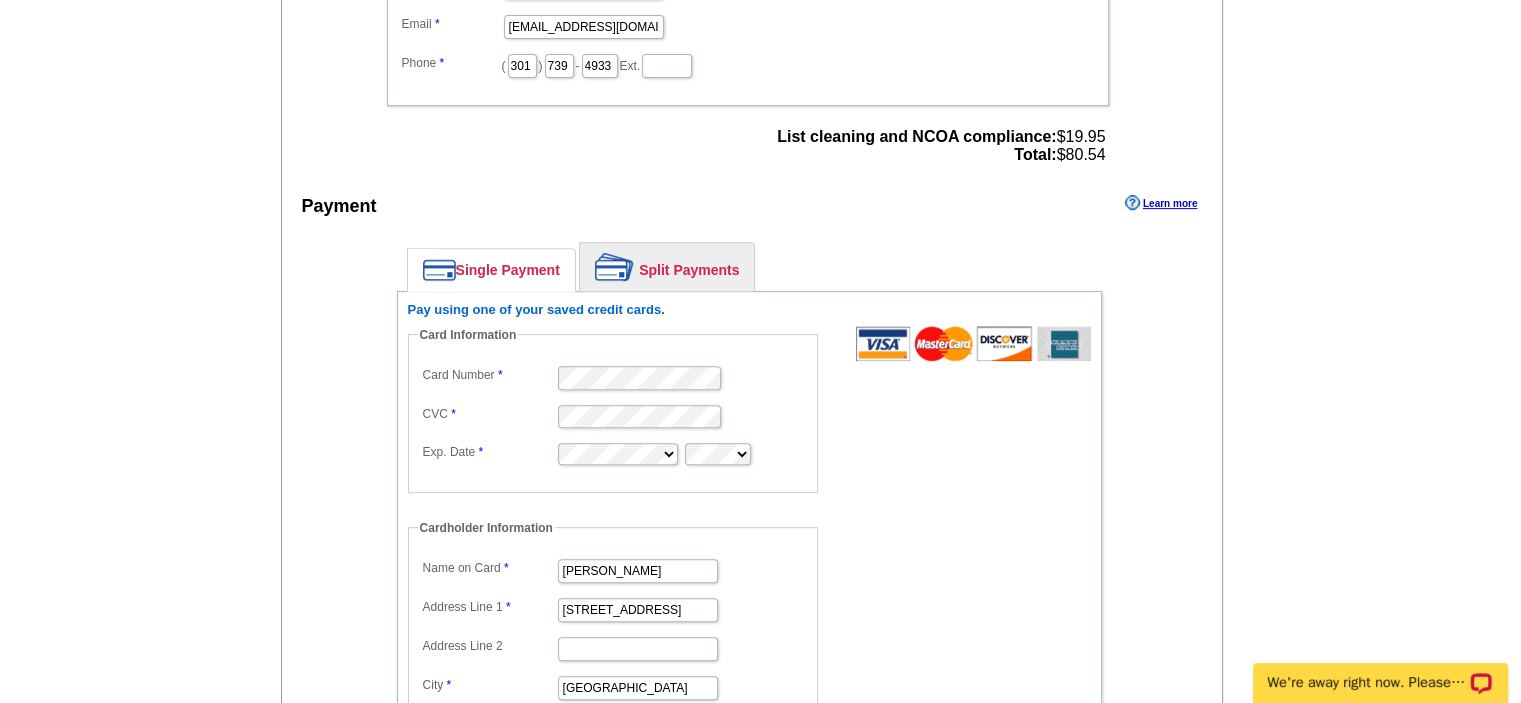 scroll, scrollTop: 1162, scrollLeft: 0, axis: vertical 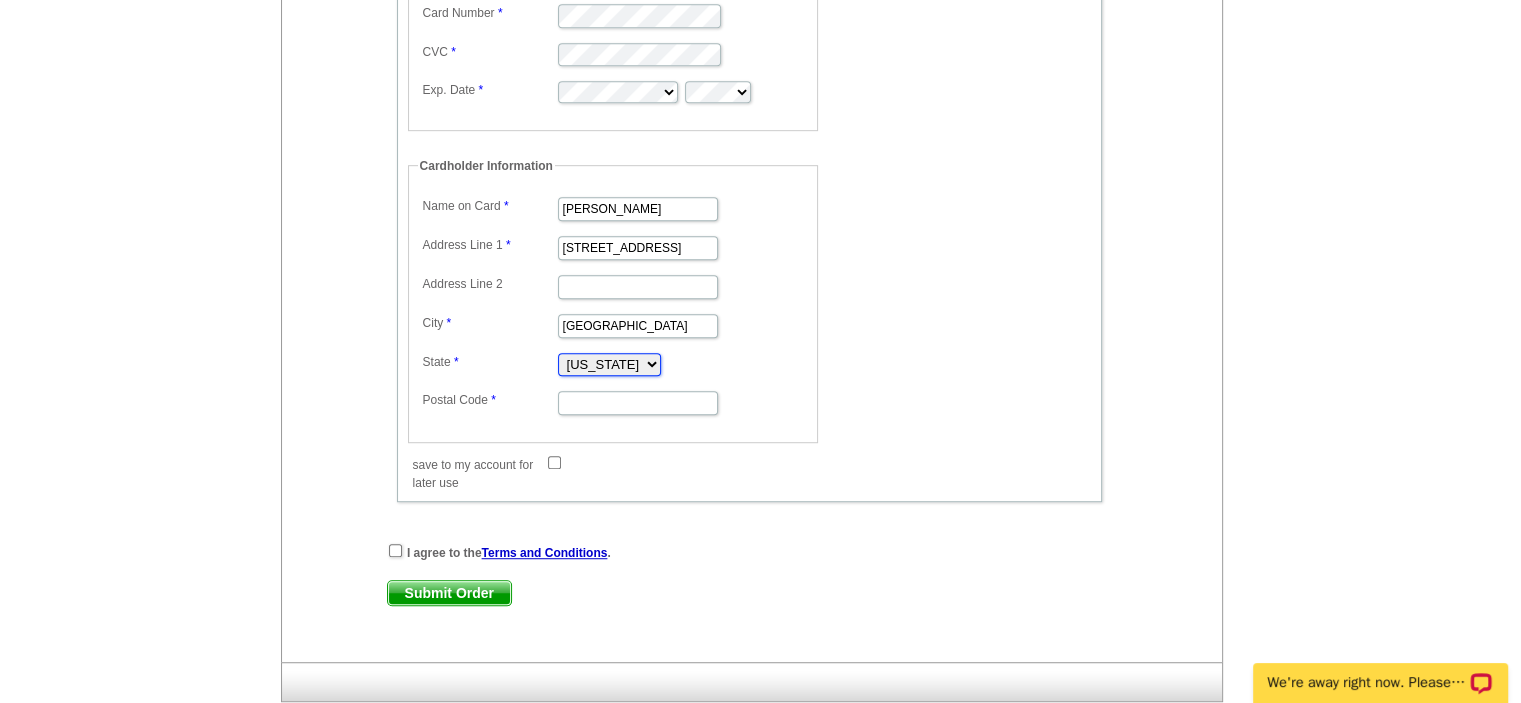 select on "MD" 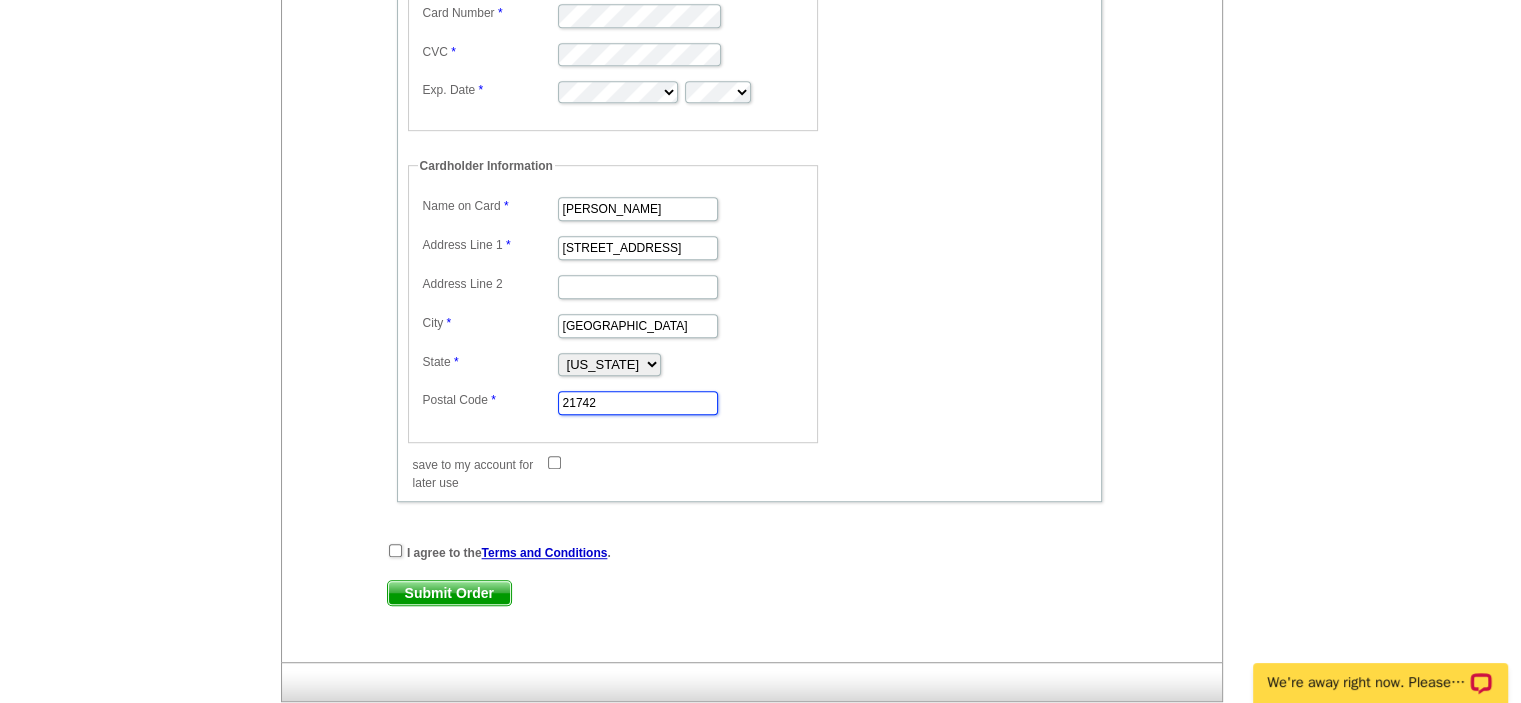type on "21742" 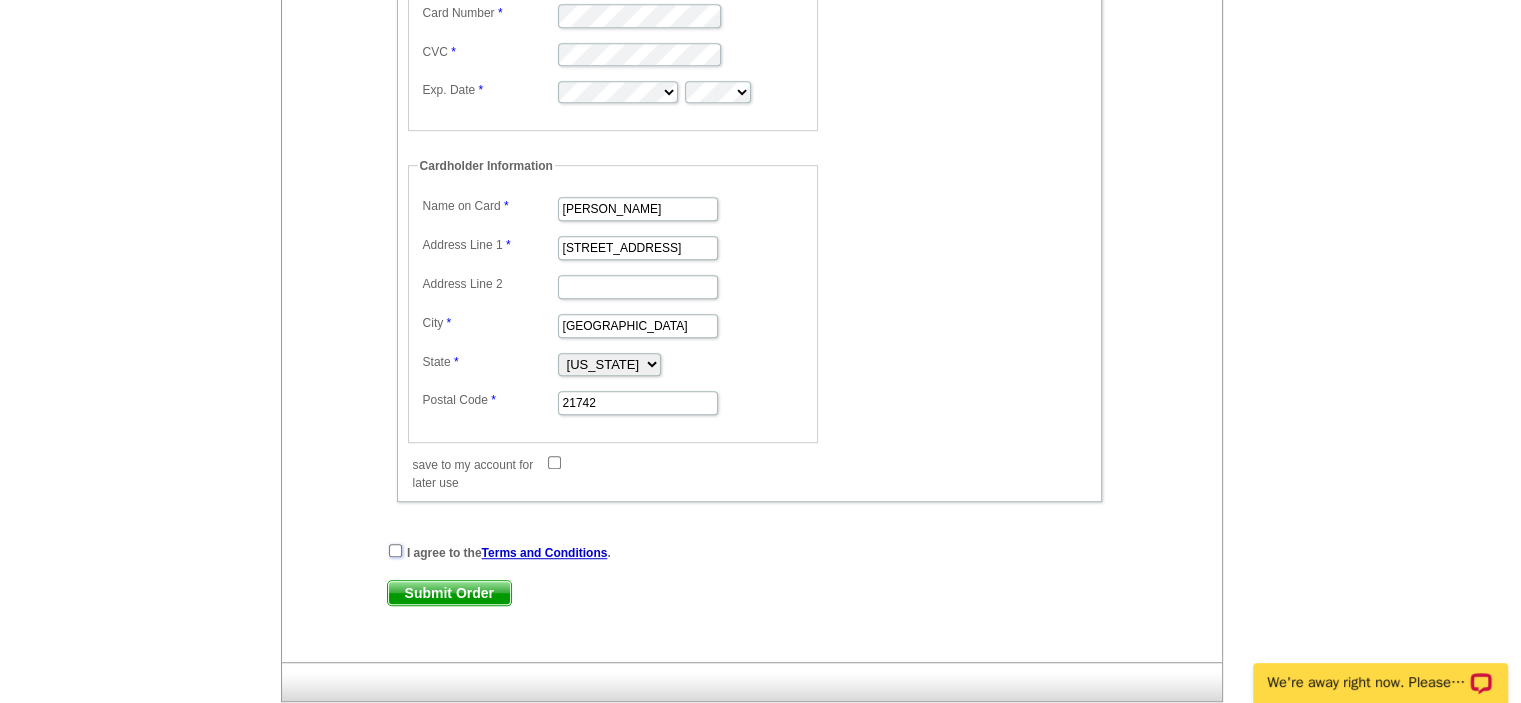click at bounding box center (395, 550) 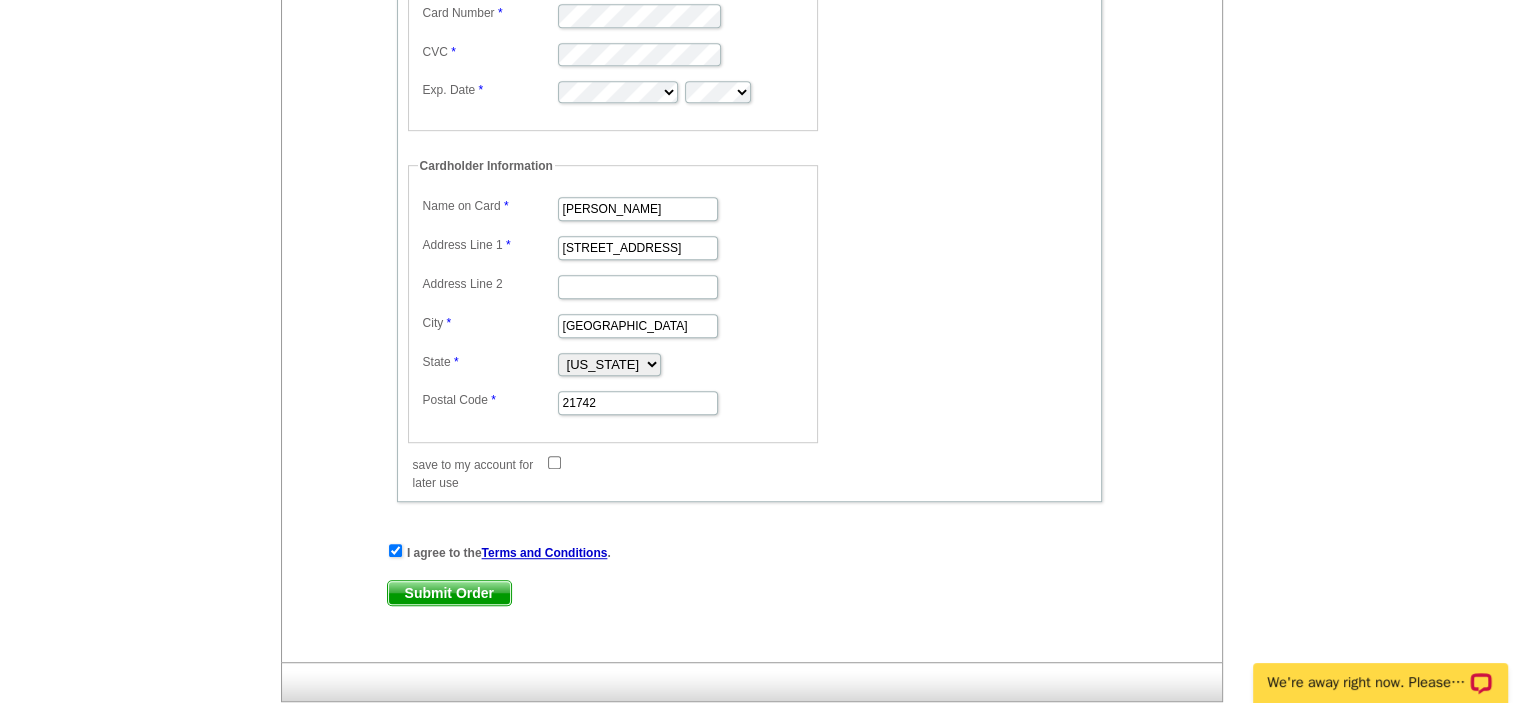 click on "Submit Order" at bounding box center (449, 593) 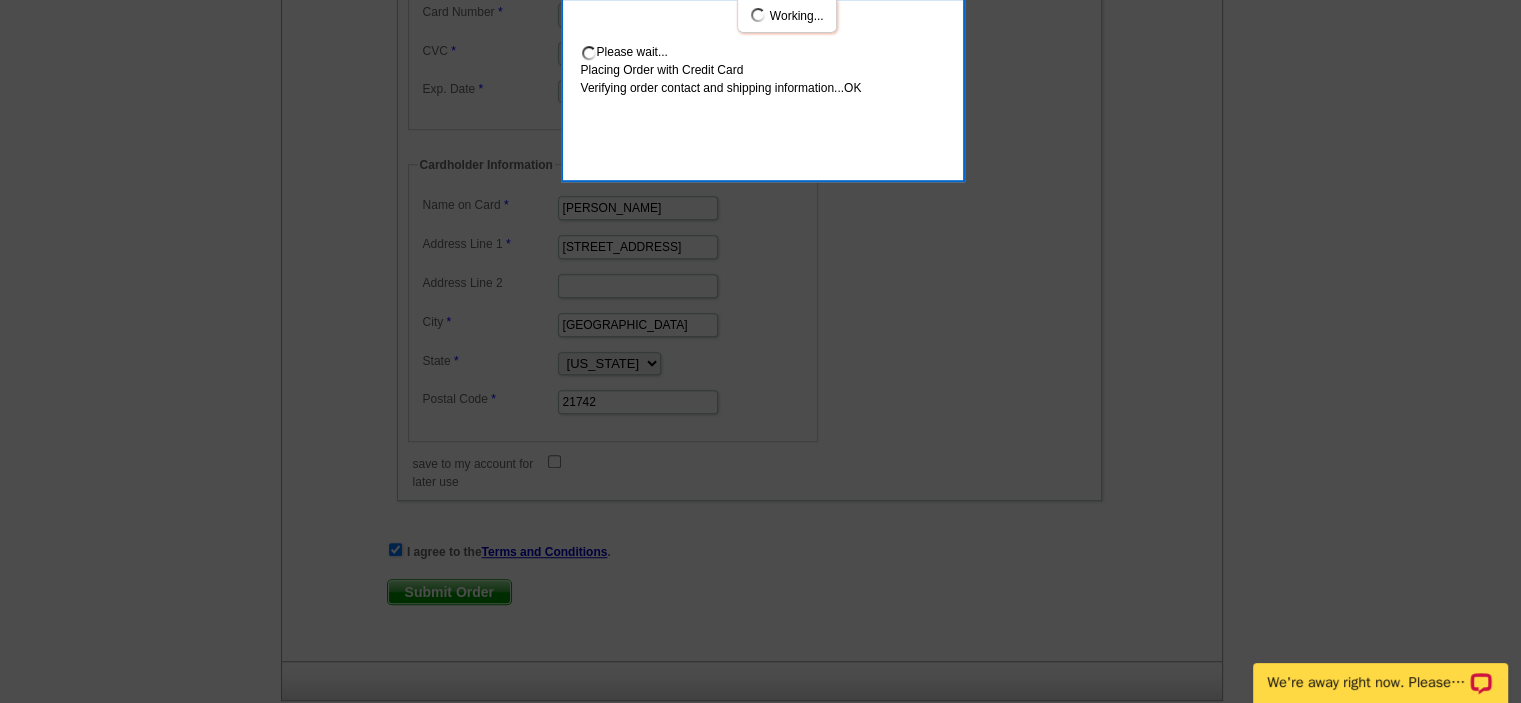 scroll, scrollTop: 1272, scrollLeft: 0, axis: vertical 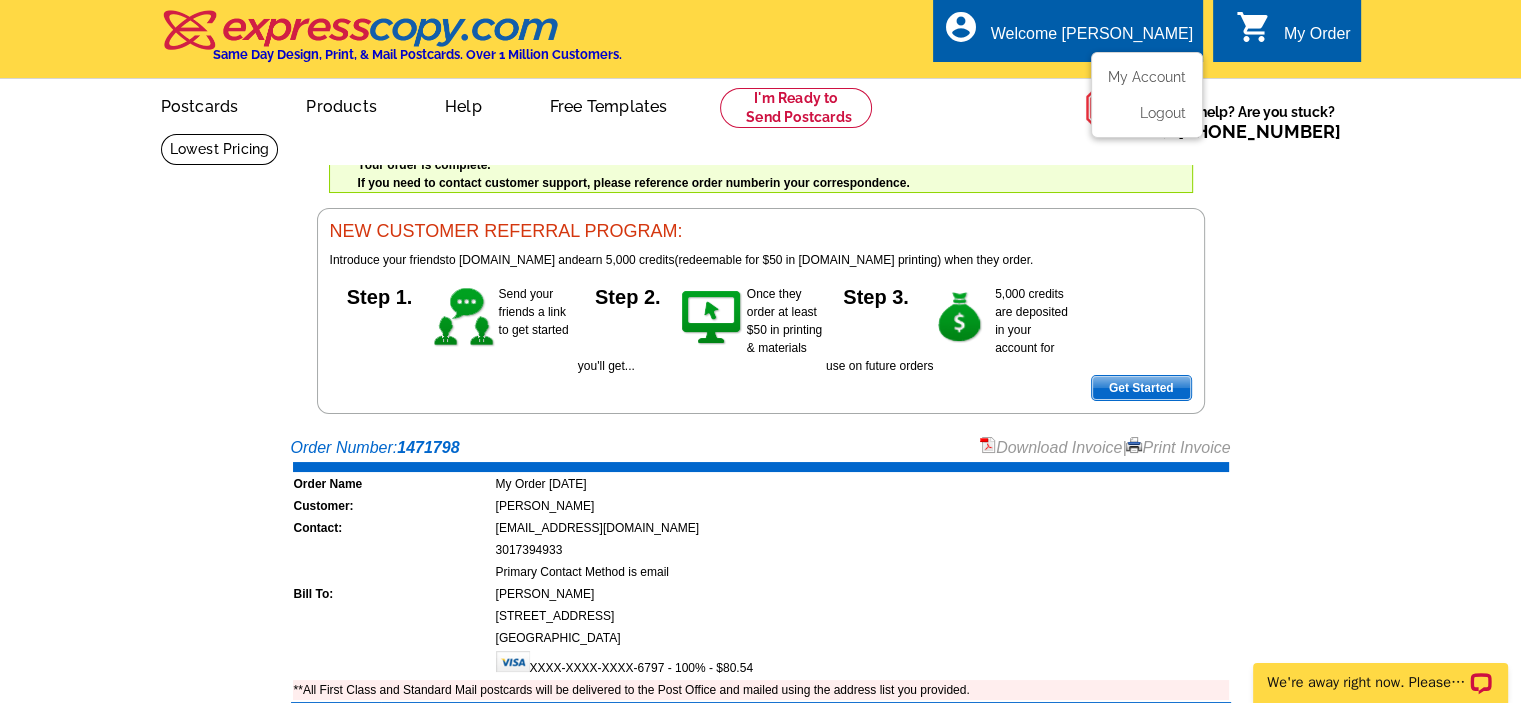 click on "My Account Logout" at bounding box center [1147, 95] 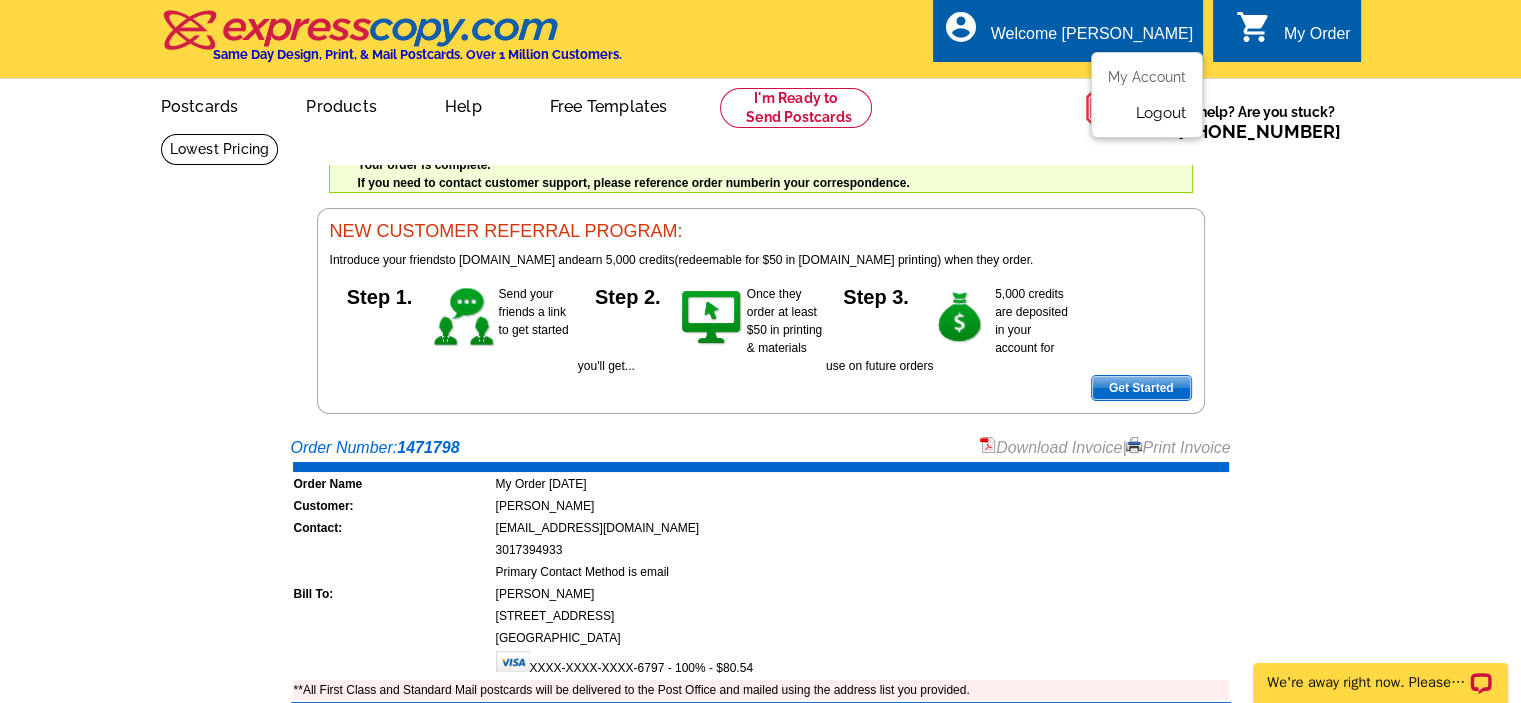 click on "Logout" at bounding box center (1160, 113) 